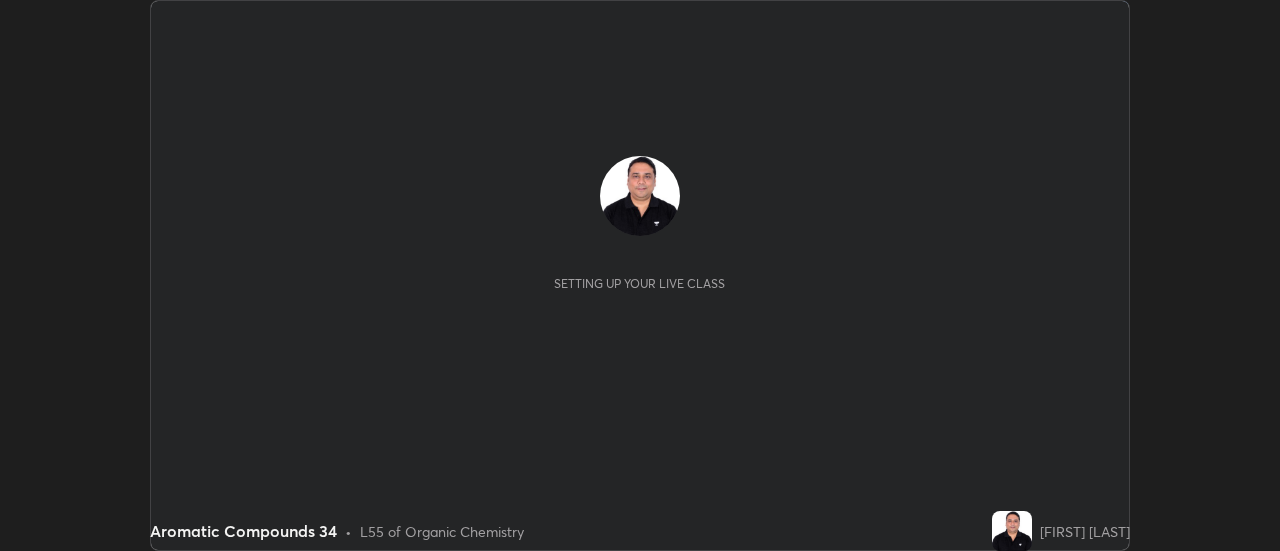 scroll, scrollTop: 0, scrollLeft: 0, axis: both 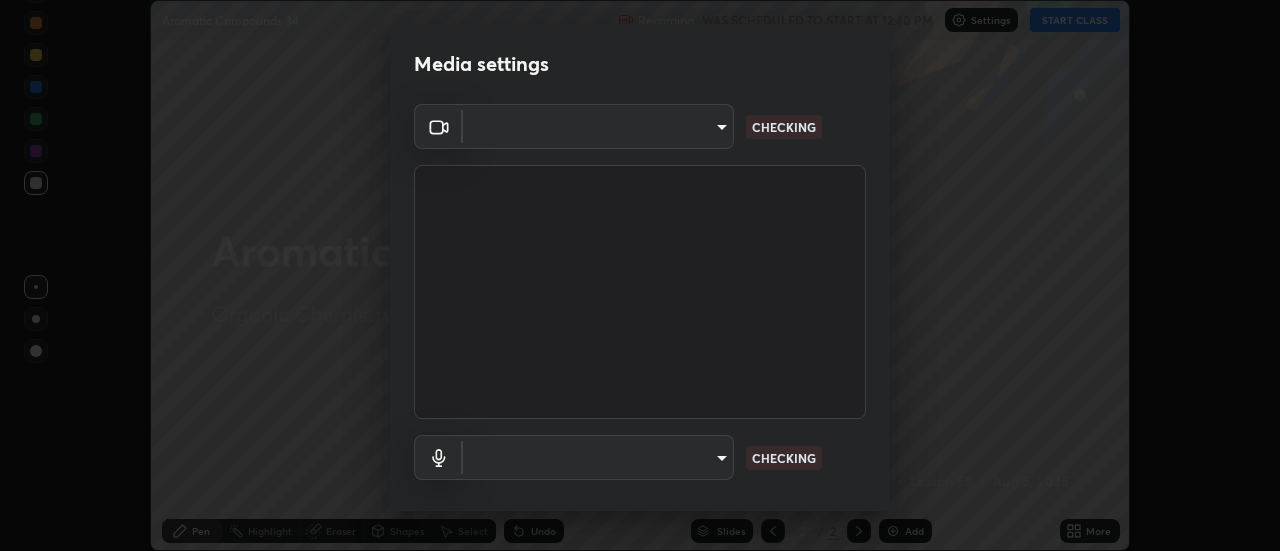 type on "4a99d6bca69bbdd202d3e351d44e5ccc04c012061a427bef120972fbb6fcb4fc" 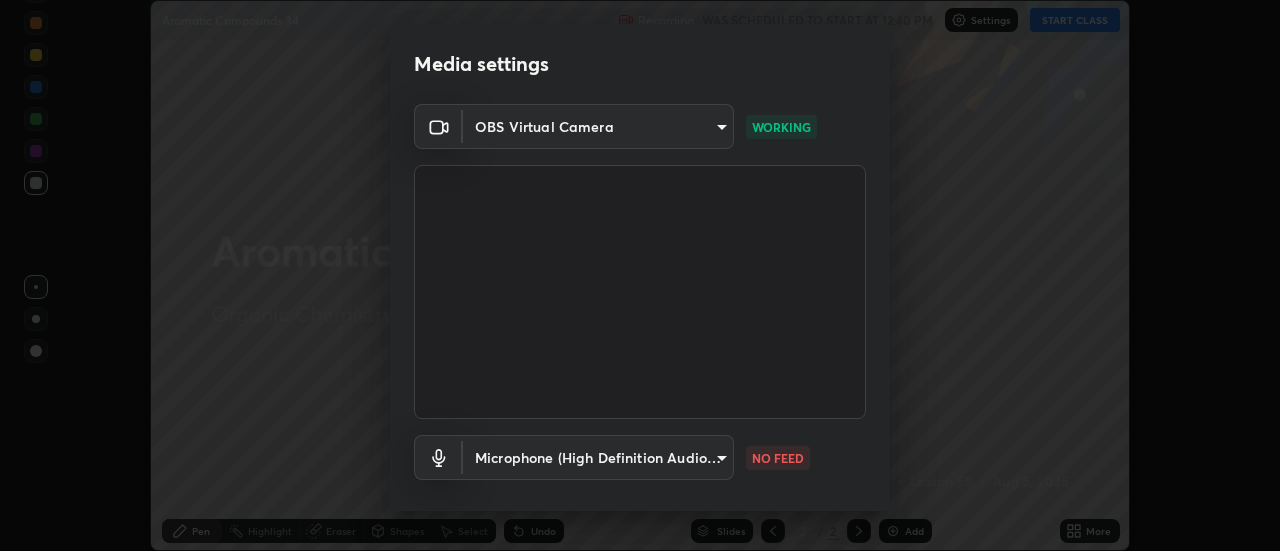 click on "Erase all Aromatic Compounds 34 Recording WAS SCHEDULED TO START AT  12:40 PM Settings START CLASS Setting up your live class Aromatic Compounds 34 • L55 of Organic Chemistry [FIRST] [LAST] Pen Highlight Eraser Shapes Select Undo Slides 2 / 2 Add More No doubts shared Encourage your learners to ask a doubt for better clarity Report an issue Reason for reporting Buffering Chat not working Audio - Video sync issue Educator video quality low ​ Attach an image Report Media settings OBS Virtual Camera 4a99d6bca69bbdd202d3e351d44e5ccc04c012061a427bef120972fbb6fcb4fc WORKING Microphone (High Definition Audio Device) 036ca38b5ce91db90dff7d61ec0975bd659939e7e9e910cb8e839013383555f6 NO FEED 1 / 5 Next" at bounding box center [640, 275] 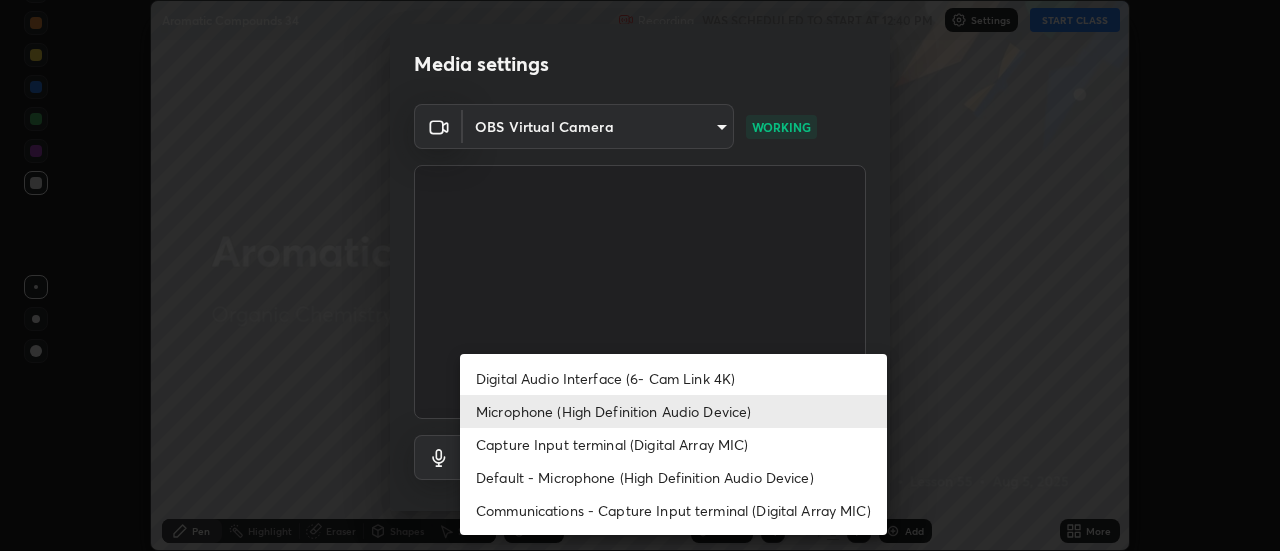 click on "Default - Microphone (High Definition Audio Device)" at bounding box center (673, 477) 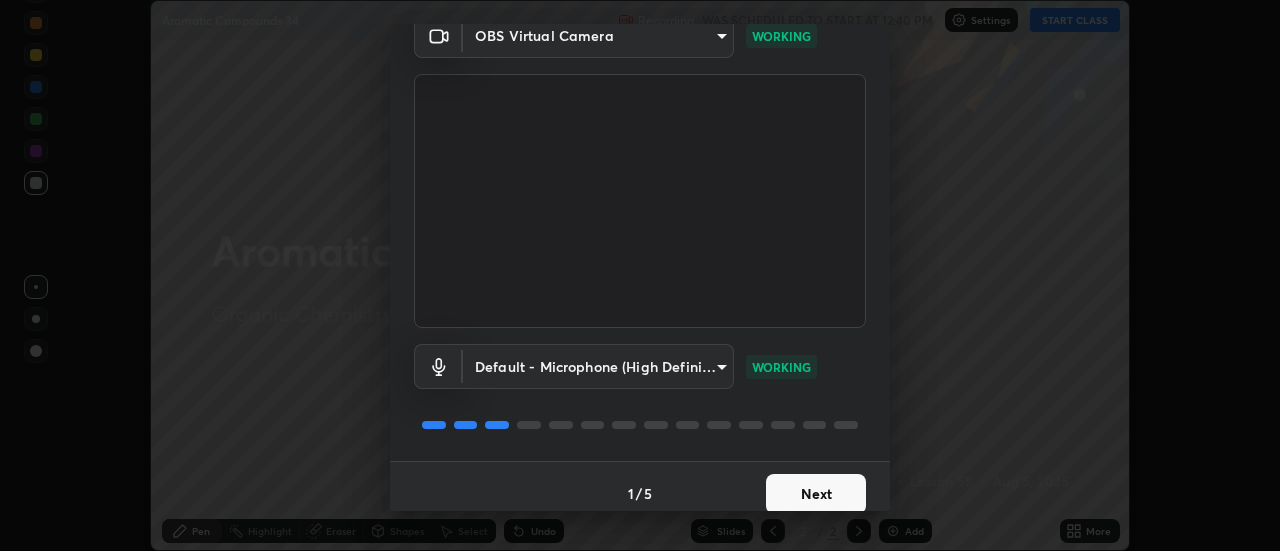 scroll, scrollTop: 105, scrollLeft: 0, axis: vertical 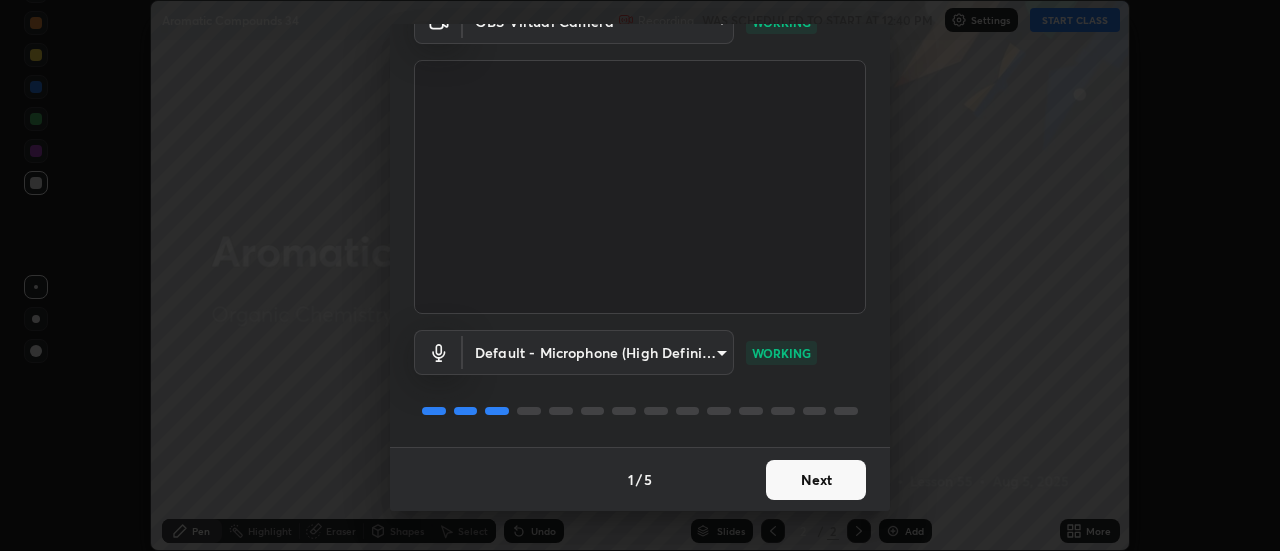 click on "Next" at bounding box center [816, 480] 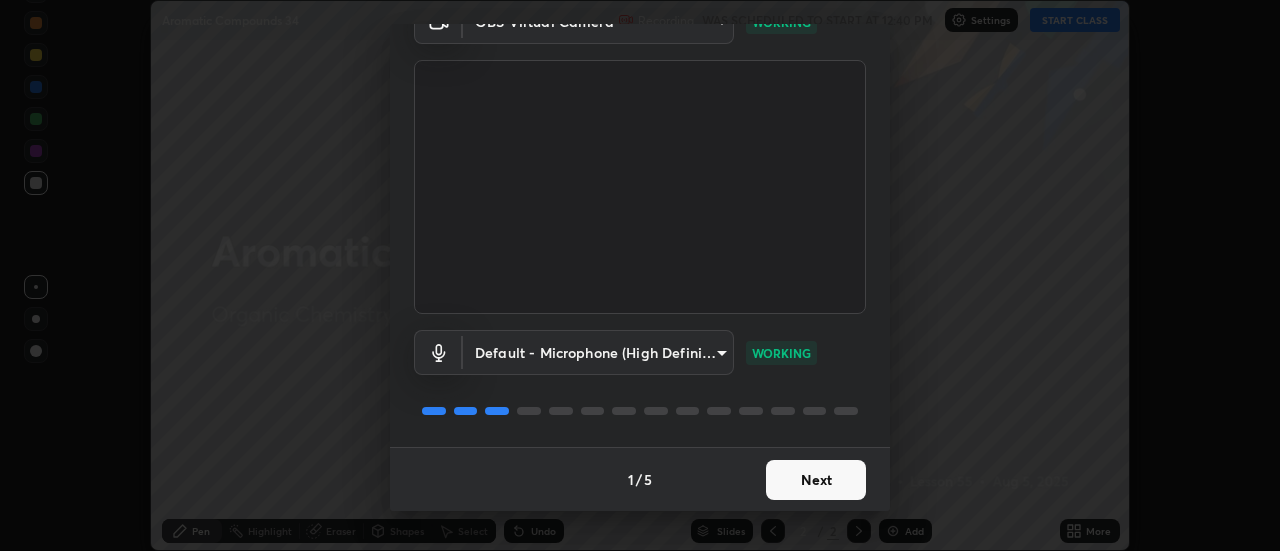 scroll, scrollTop: 0, scrollLeft: 0, axis: both 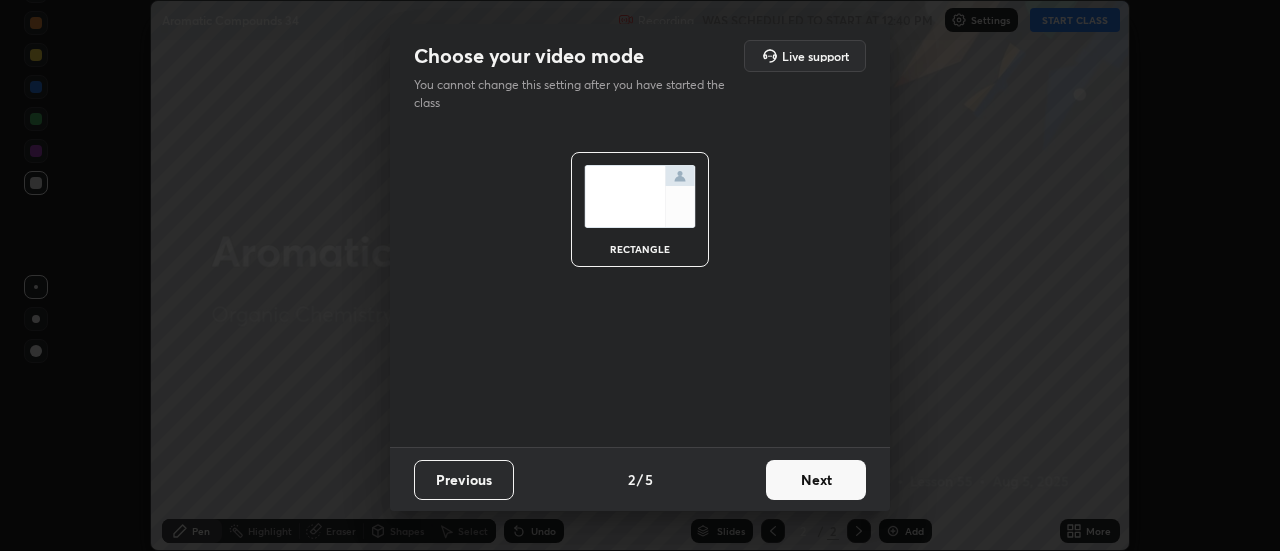 click on "Next" at bounding box center [816, 480] 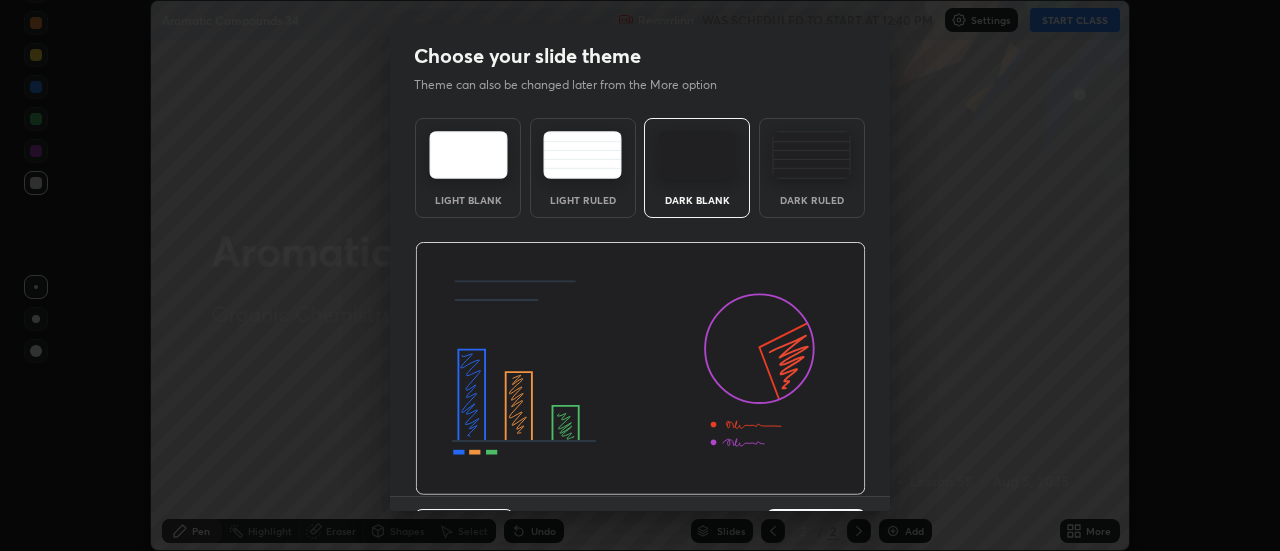 click at bounding box center (640, 369) 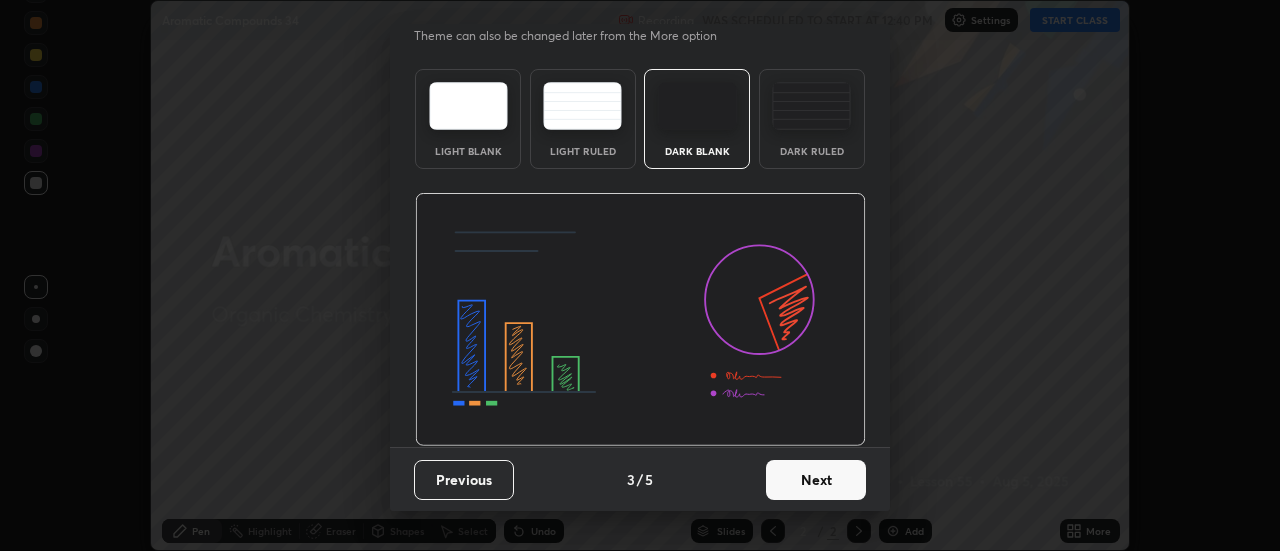 click on "Next" at bounding box center (816, 480) 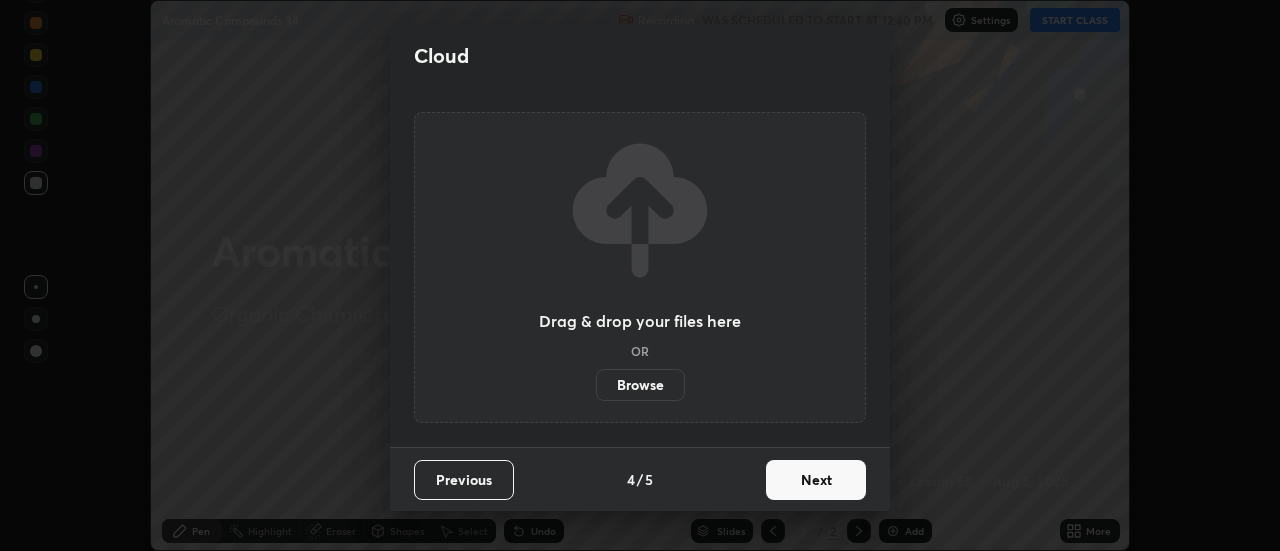 click on "Next" at bounding box center [816, 480] 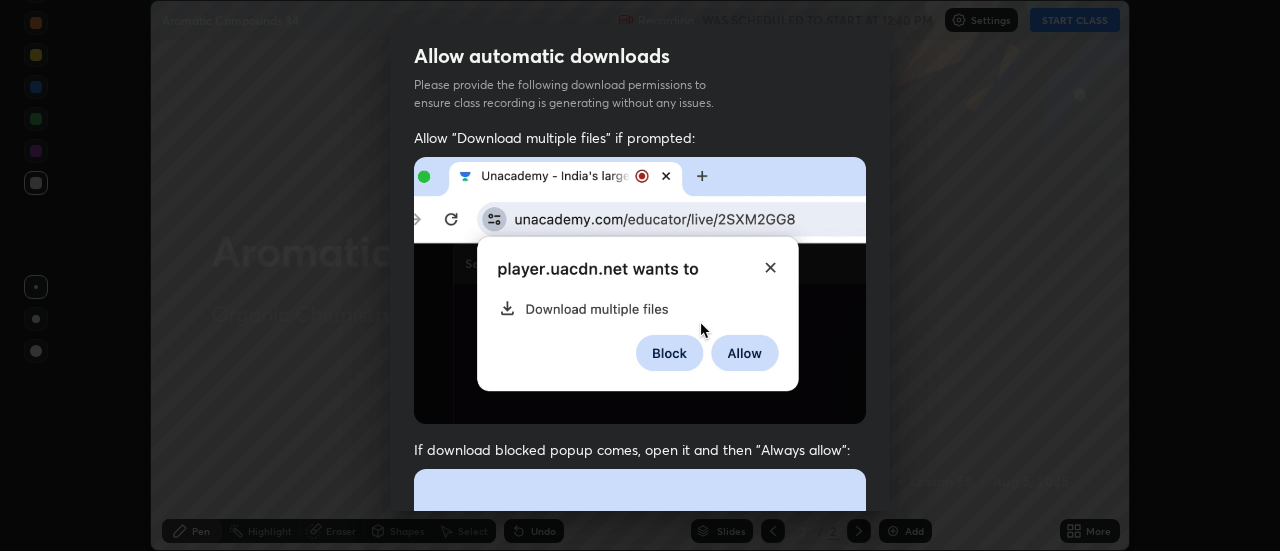 click at bounding box center (640, 687) 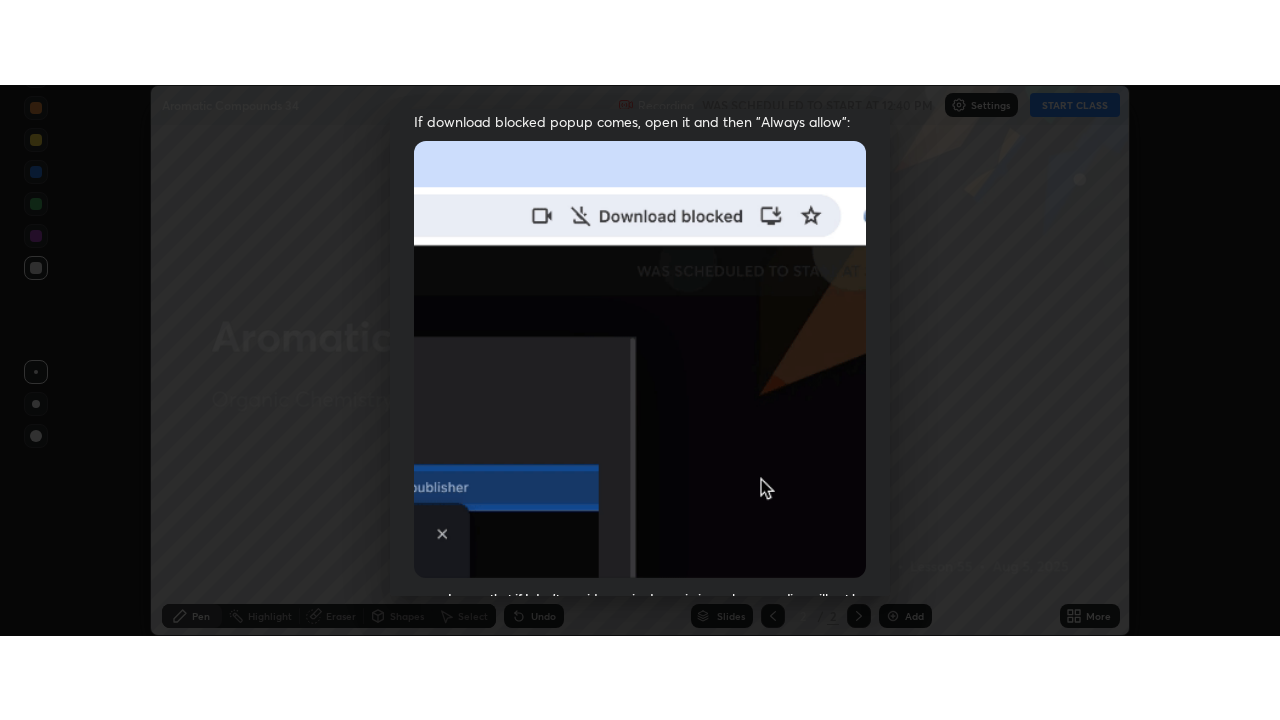 scroll, scrollTop: 513, scrollLeft: 0, axis: vertical 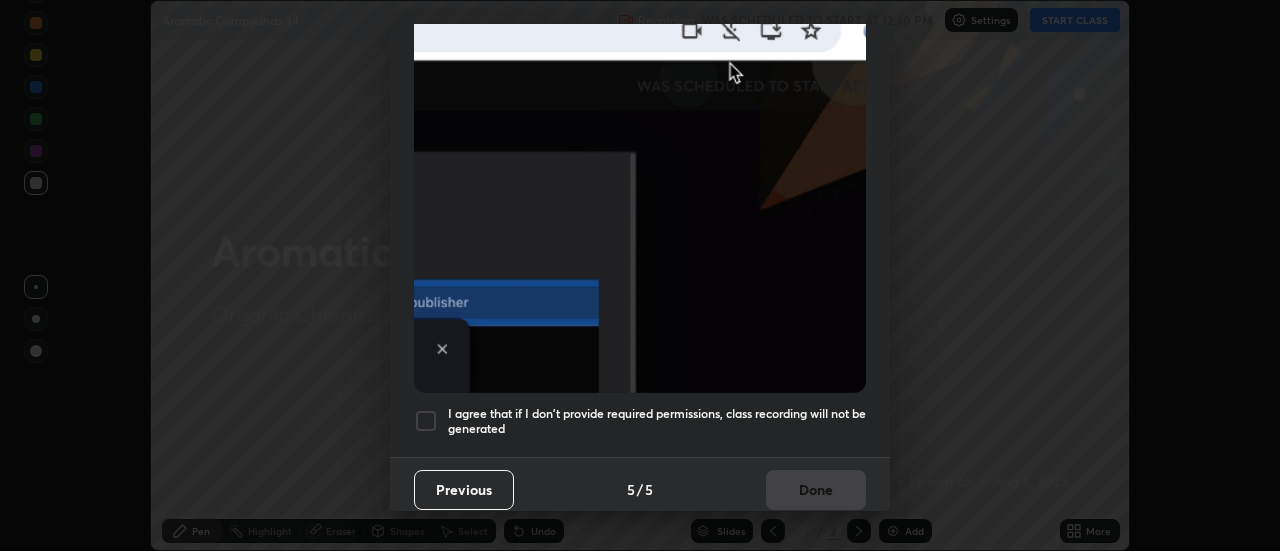 click at bounding box center [426, 421] 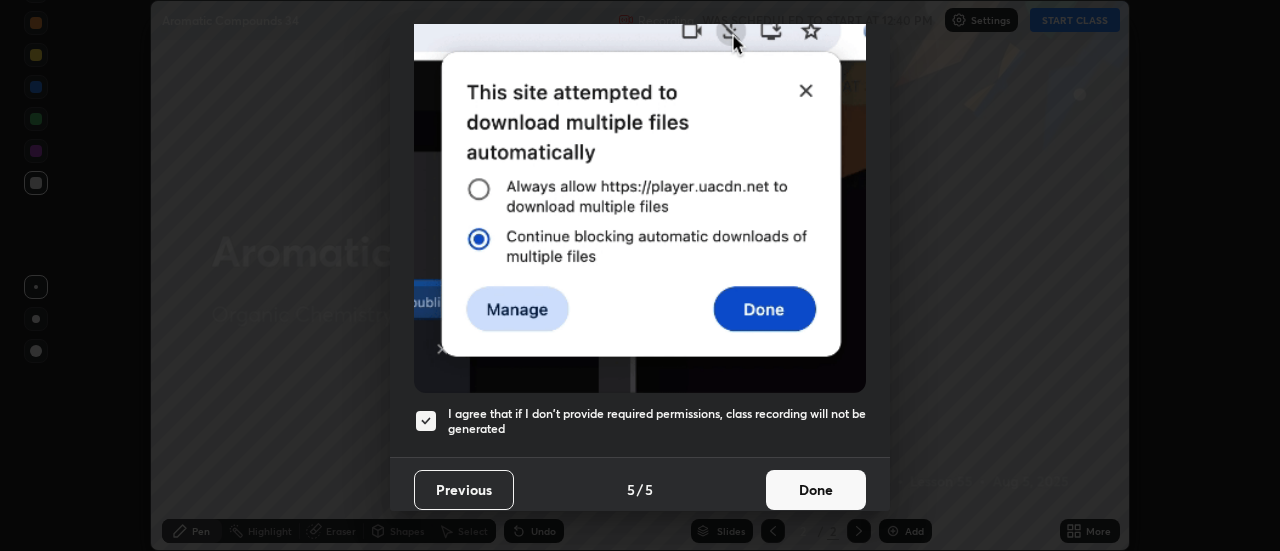 click on "Done" at bounding box center [816, 490] 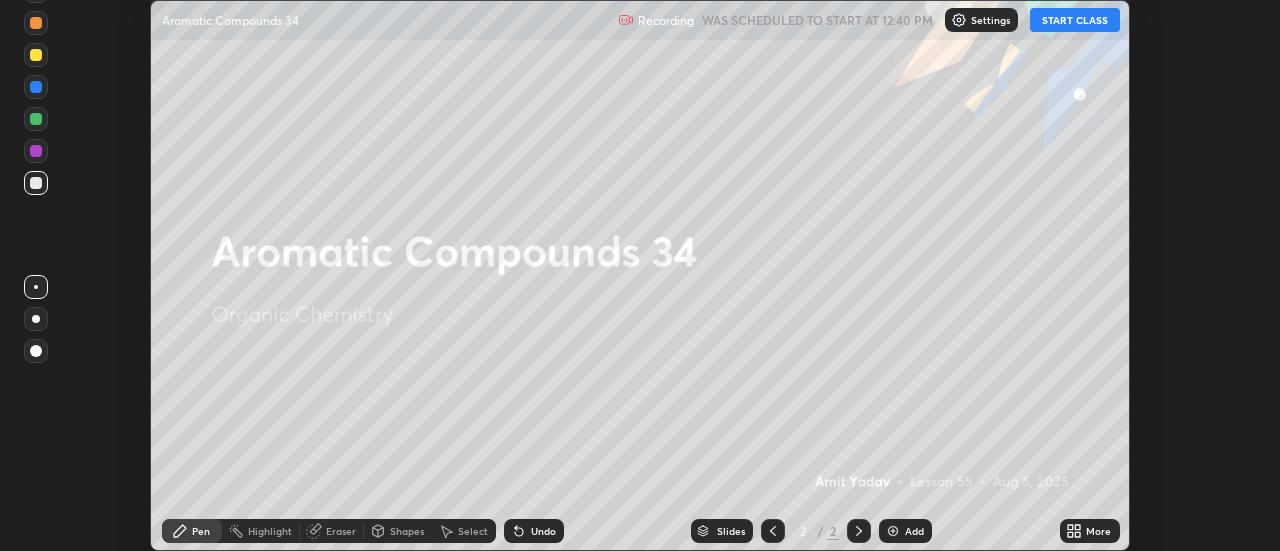 click 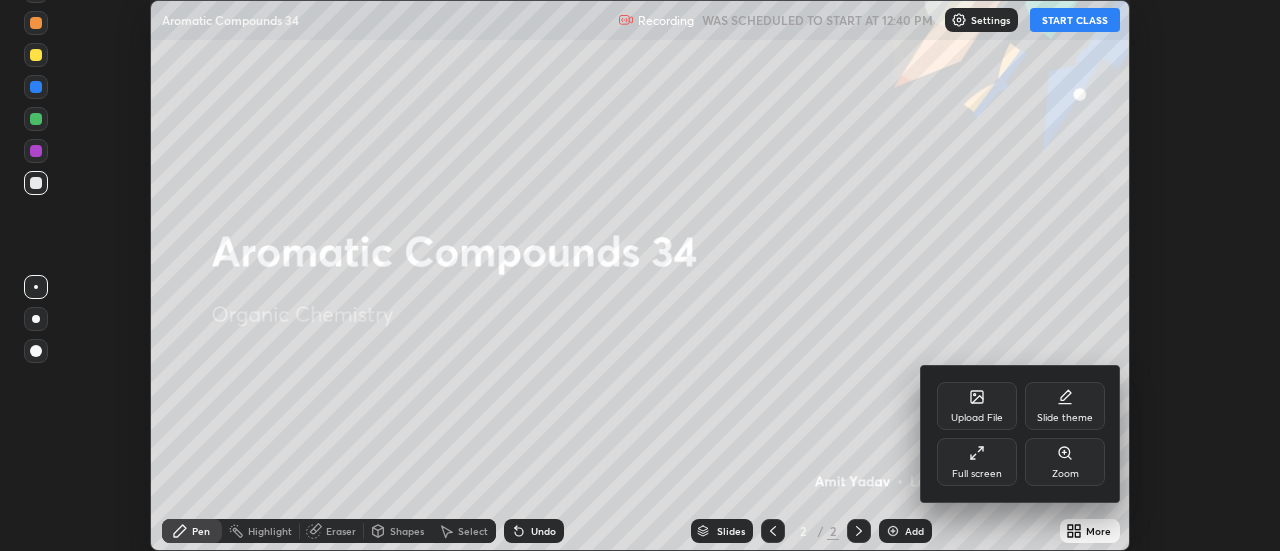 click on "Full screen" at bounding box center (977, 474) 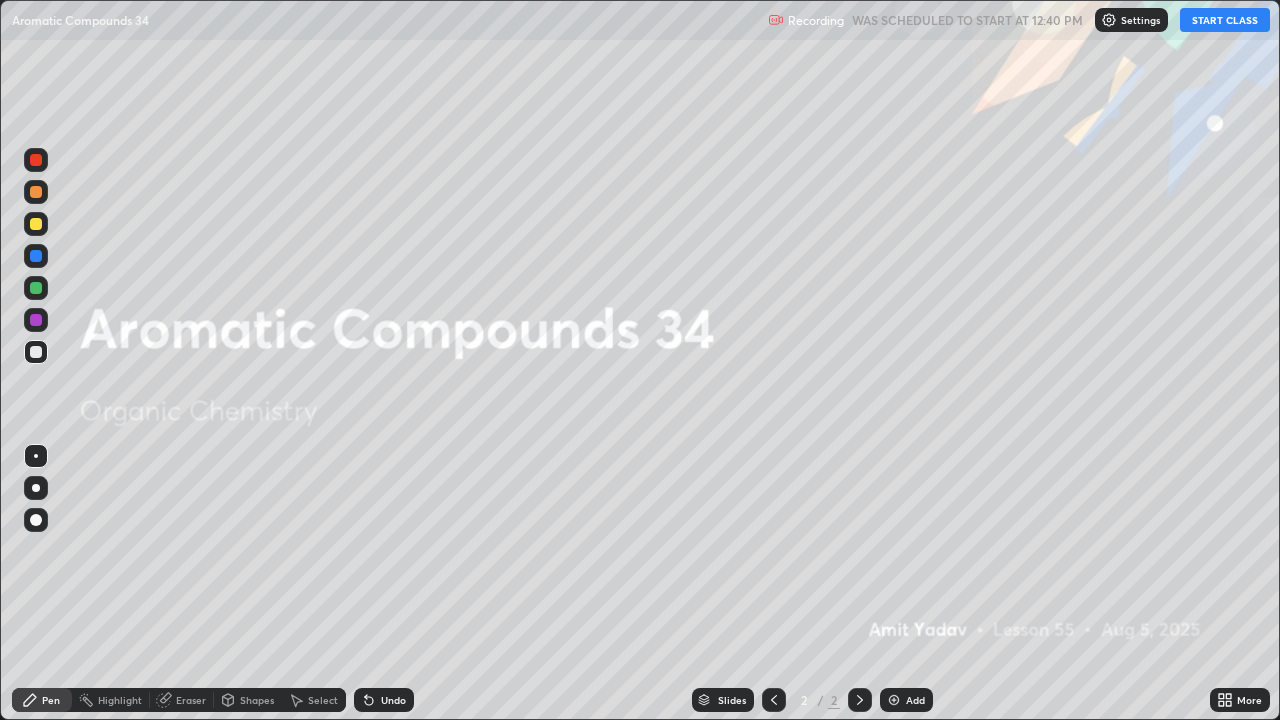 scroll, scrollTop: 99280, scrollLeft: 98720, axis: both 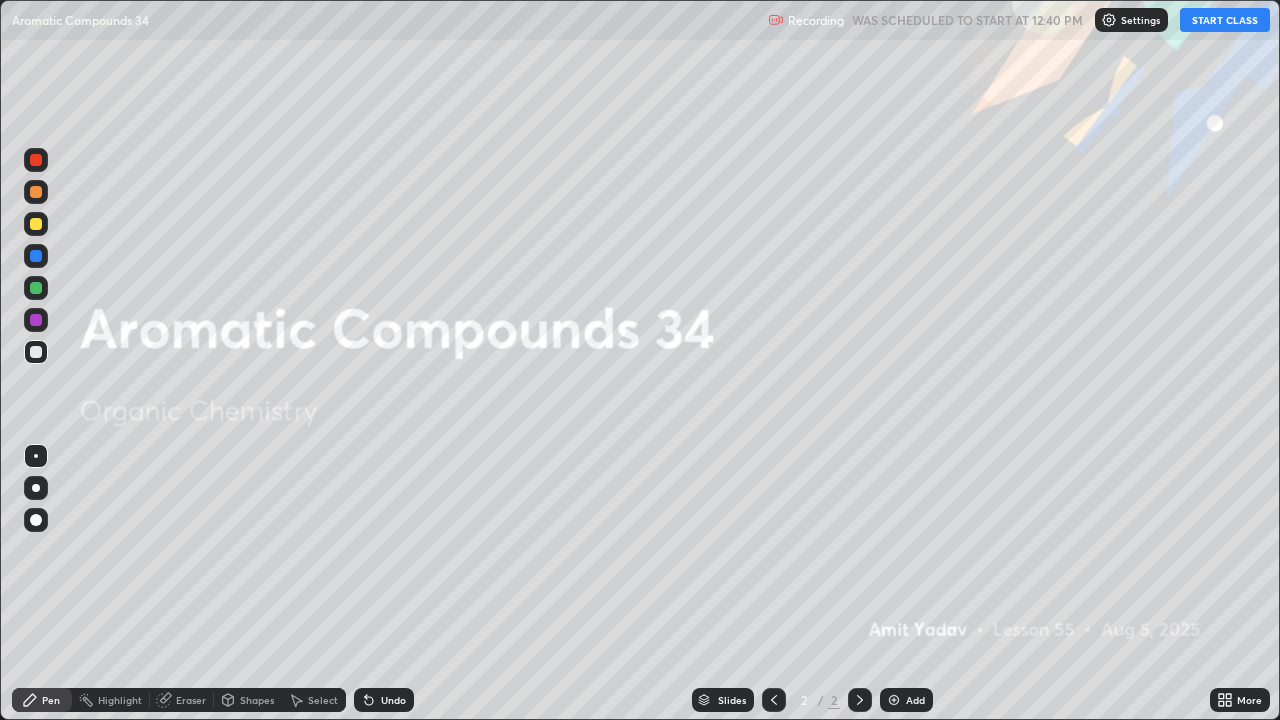 click on "START CLASS" at bounding box center (1225, 20) 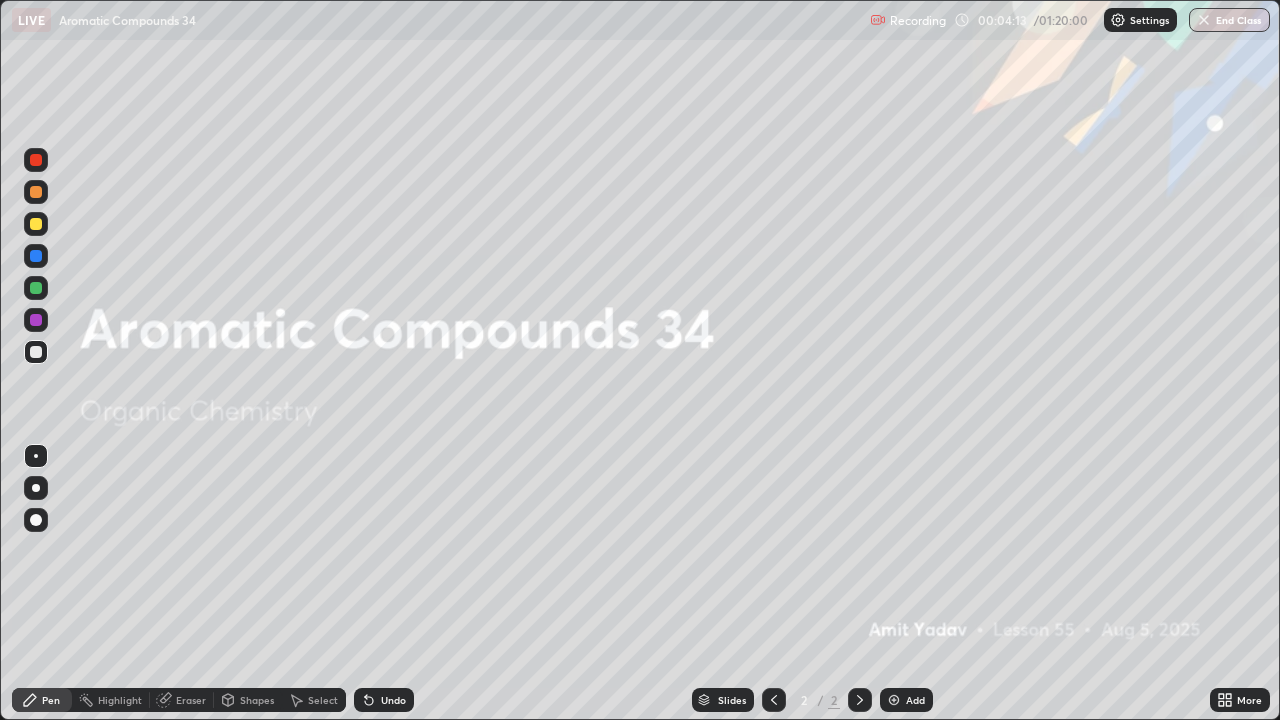 click on "Add" at bounding box center (915, 700) 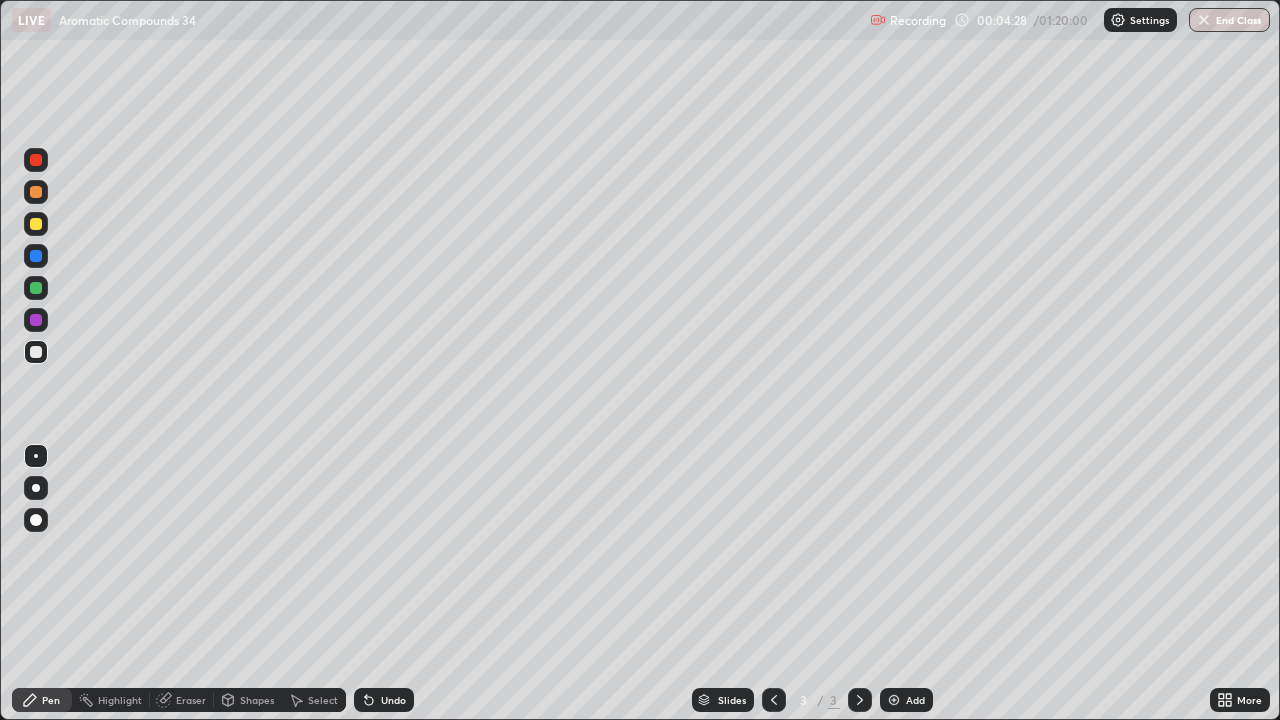 click on "Undo" at bounding box center [393, 700] 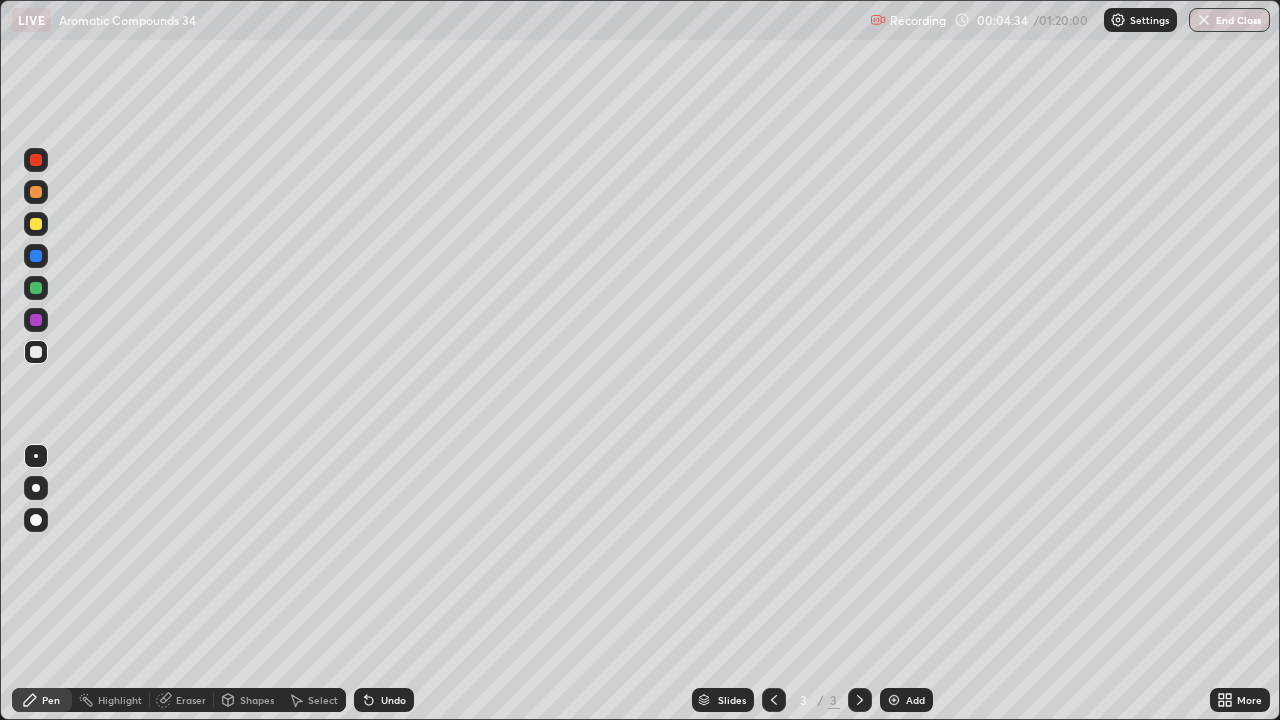 click on "Undo" at bounding box center [384, 700] 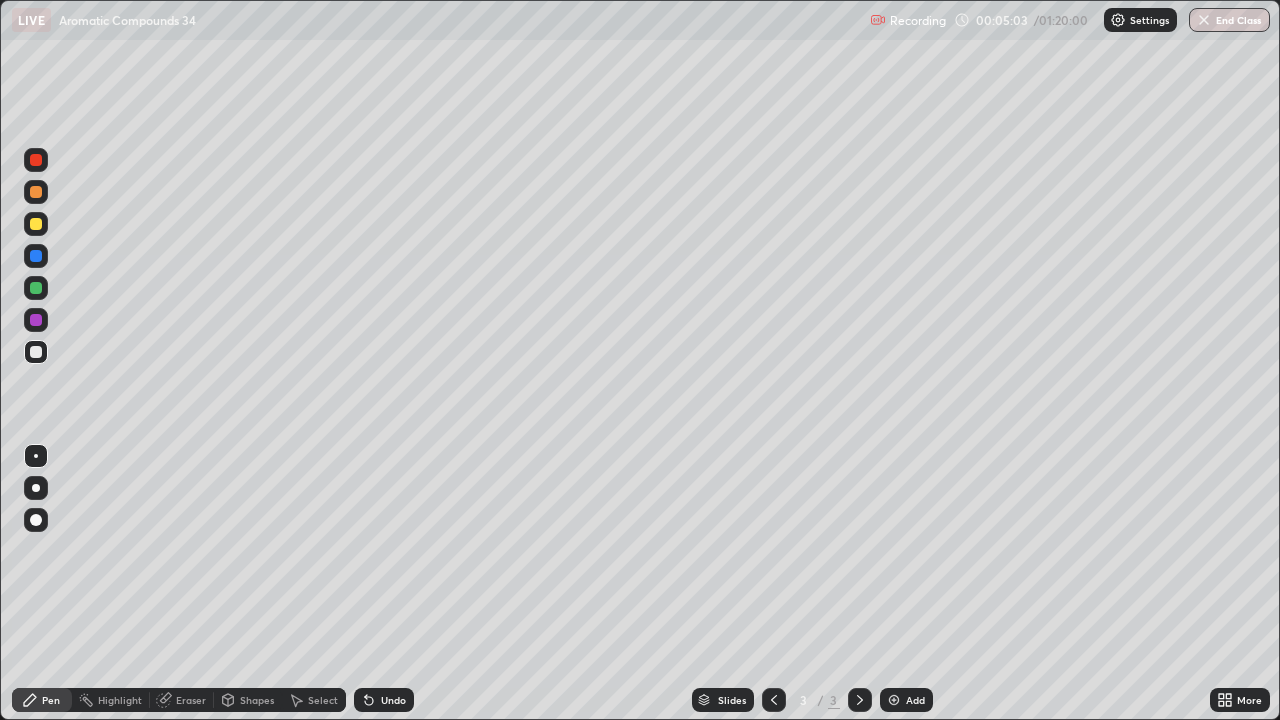 click on "Undo" at bounding box center [393, 700] 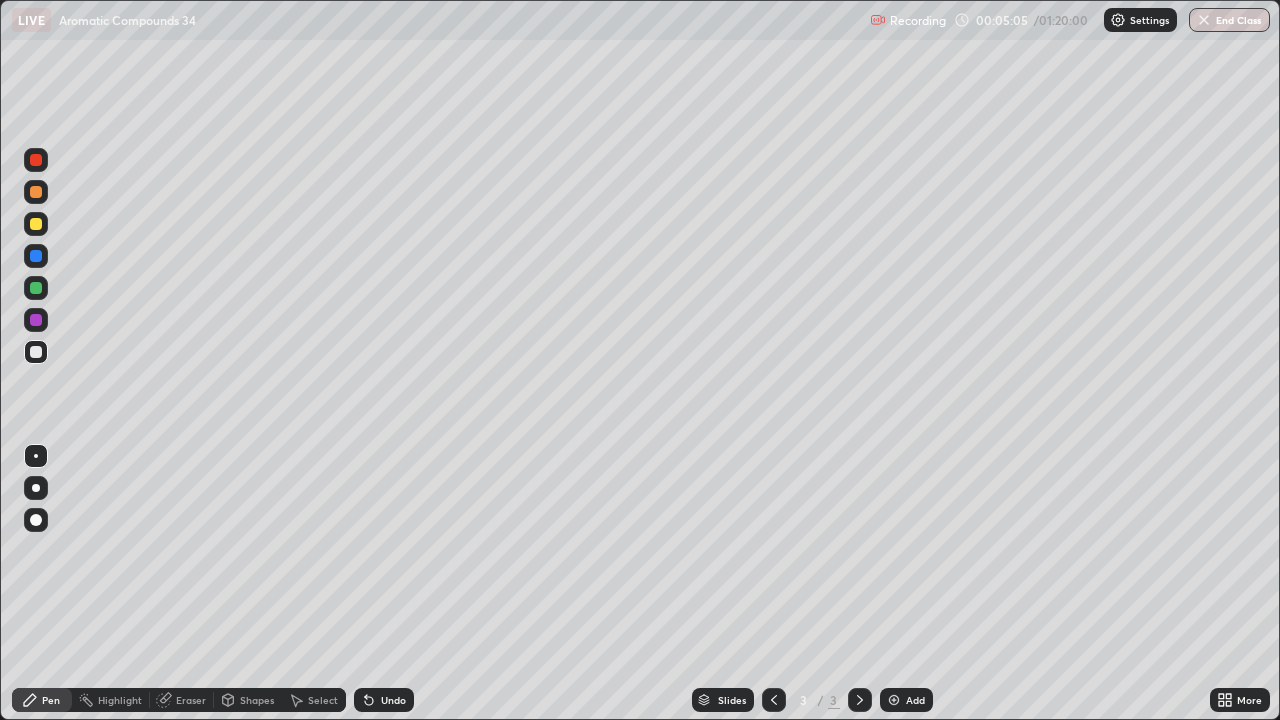 click on "Undo" at bounding box center [384, 700] 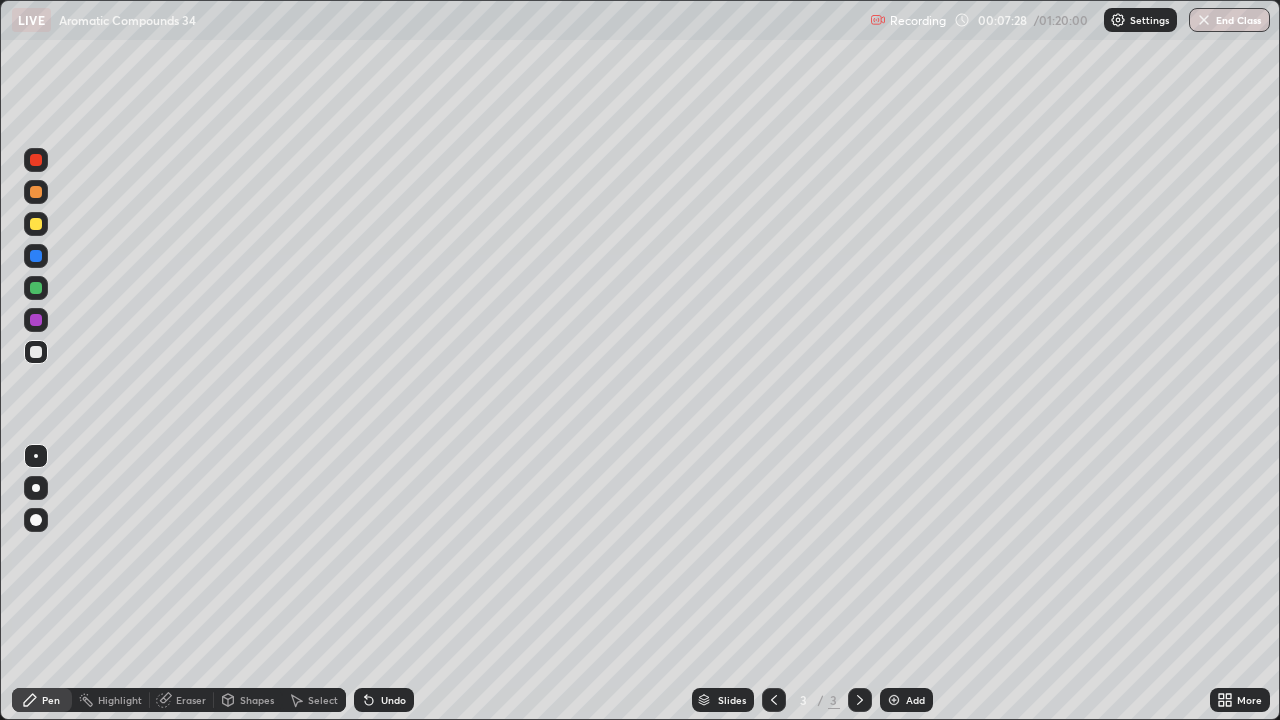 click on "Eraser" at bounding box center [191, 700] 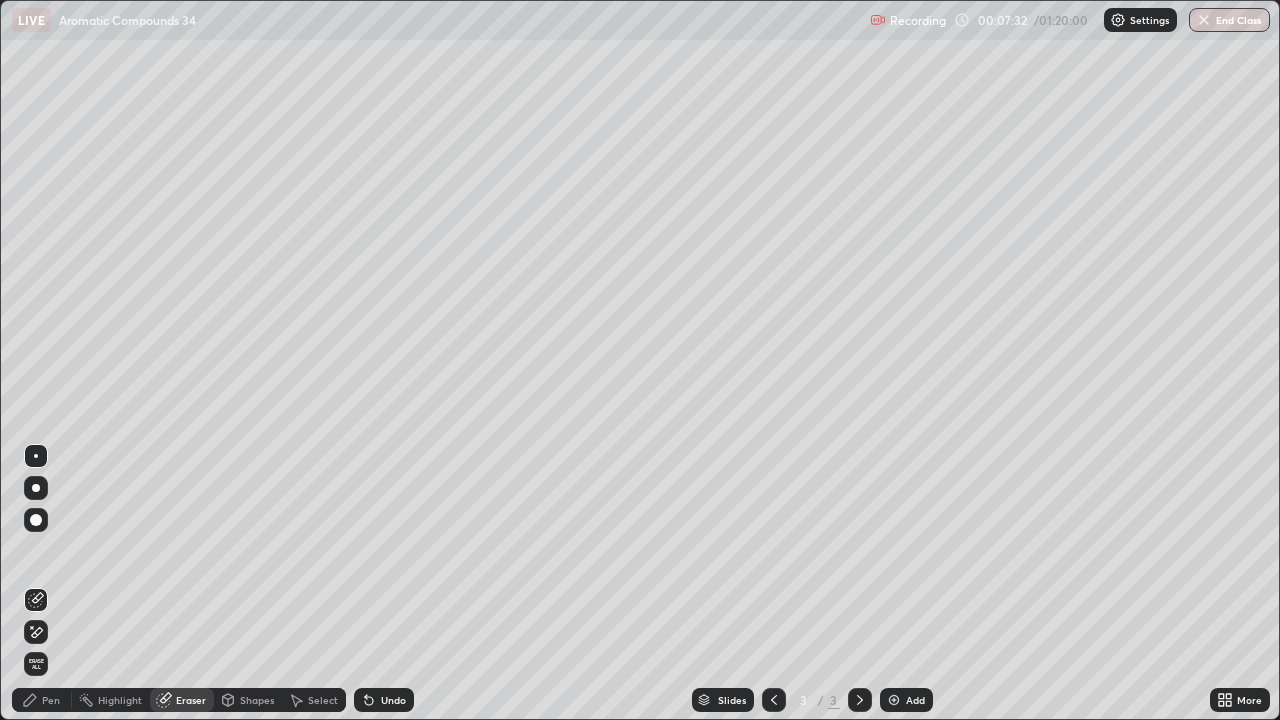 click on "Pen" at bounding box center (51, 700) 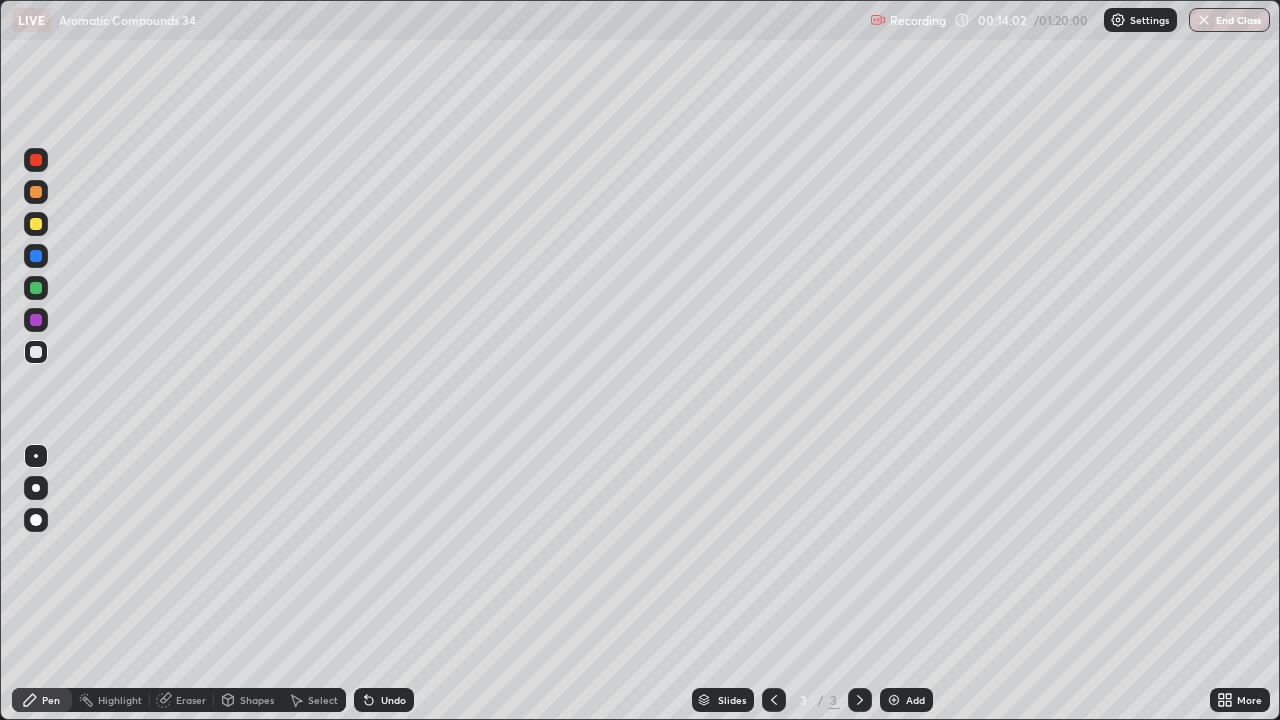 click on "Undo" at bounding box center (384, 700) 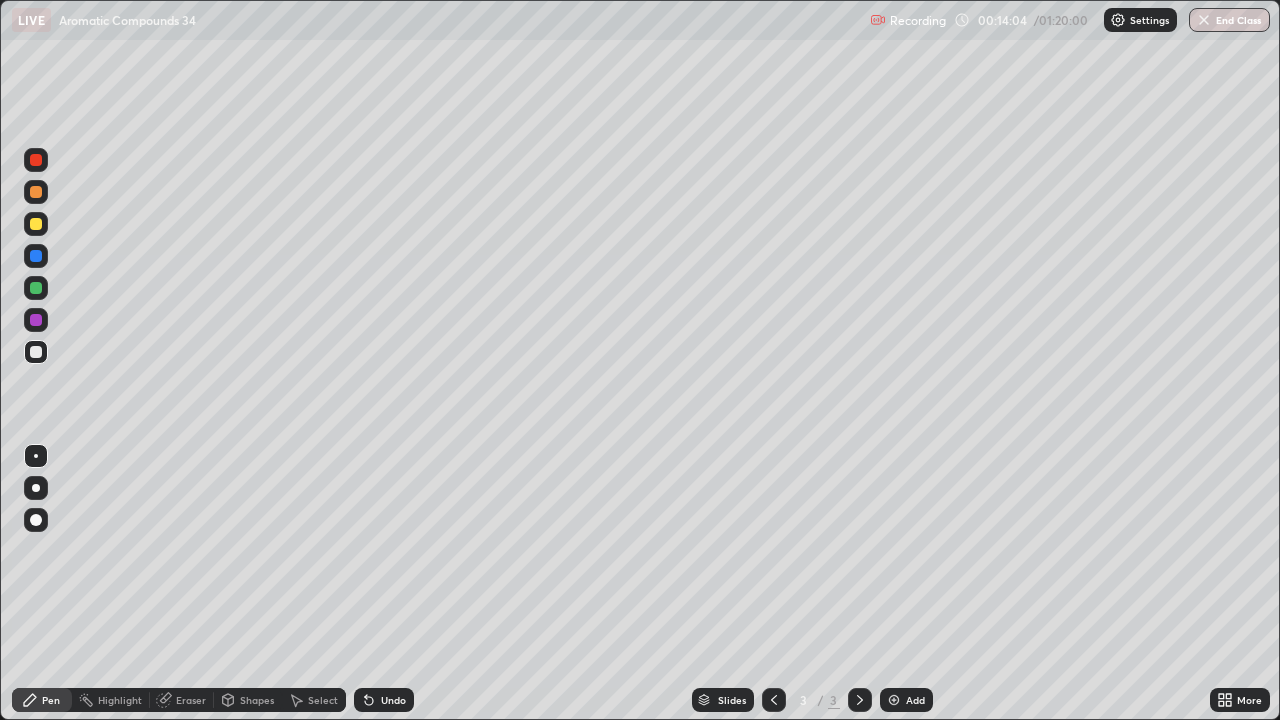 click on "Undo" at bounding box center [384, 700] 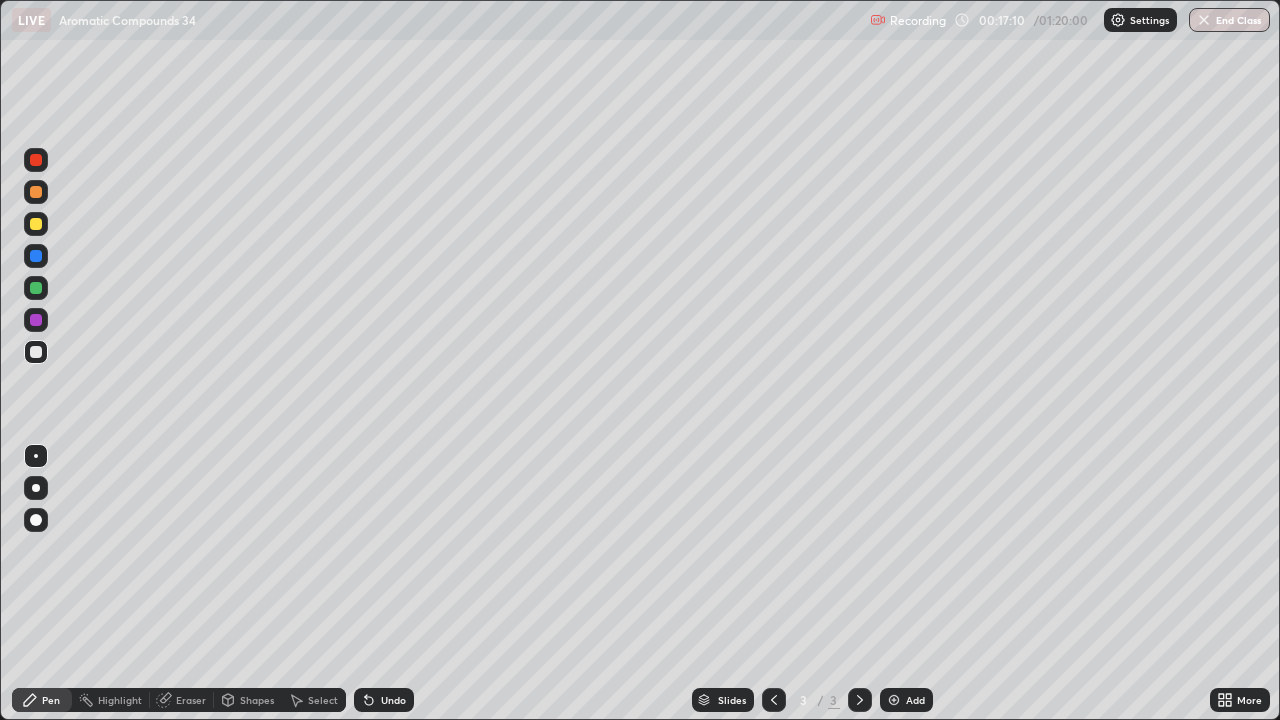 click on "Add" at bounding box center (906, 700) 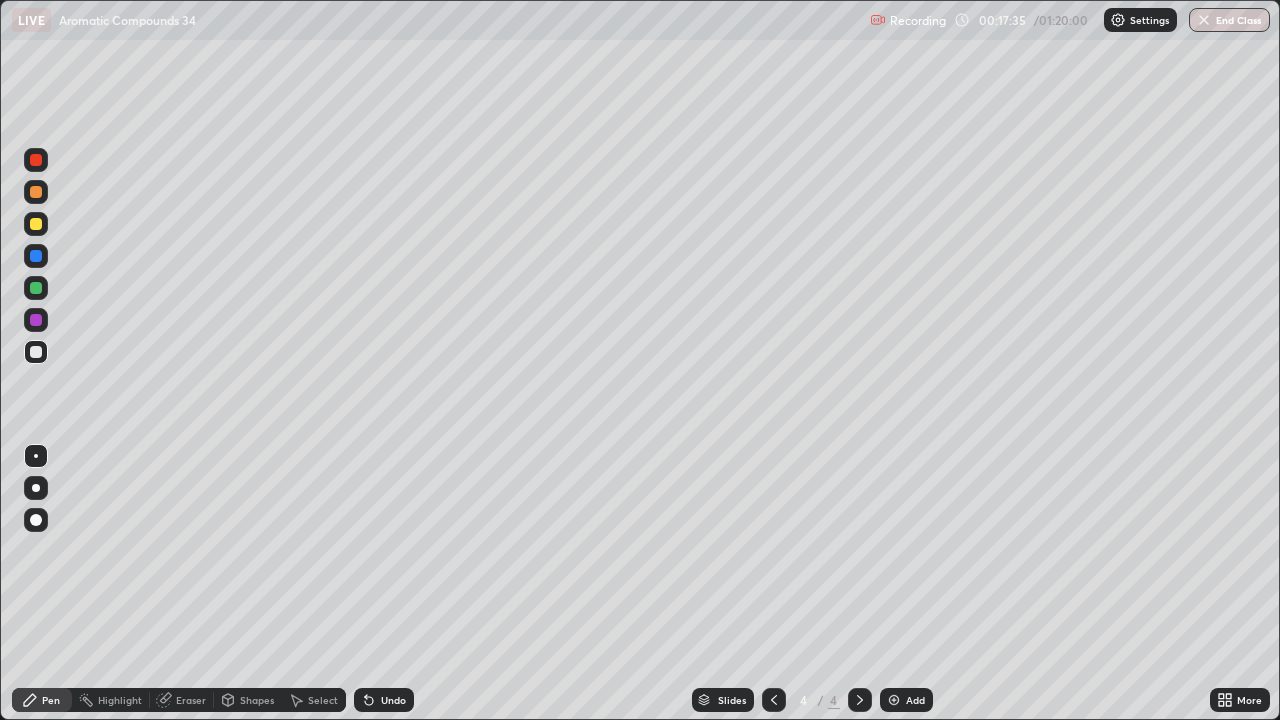 click on "Undo" at bounding box center [393, 700] 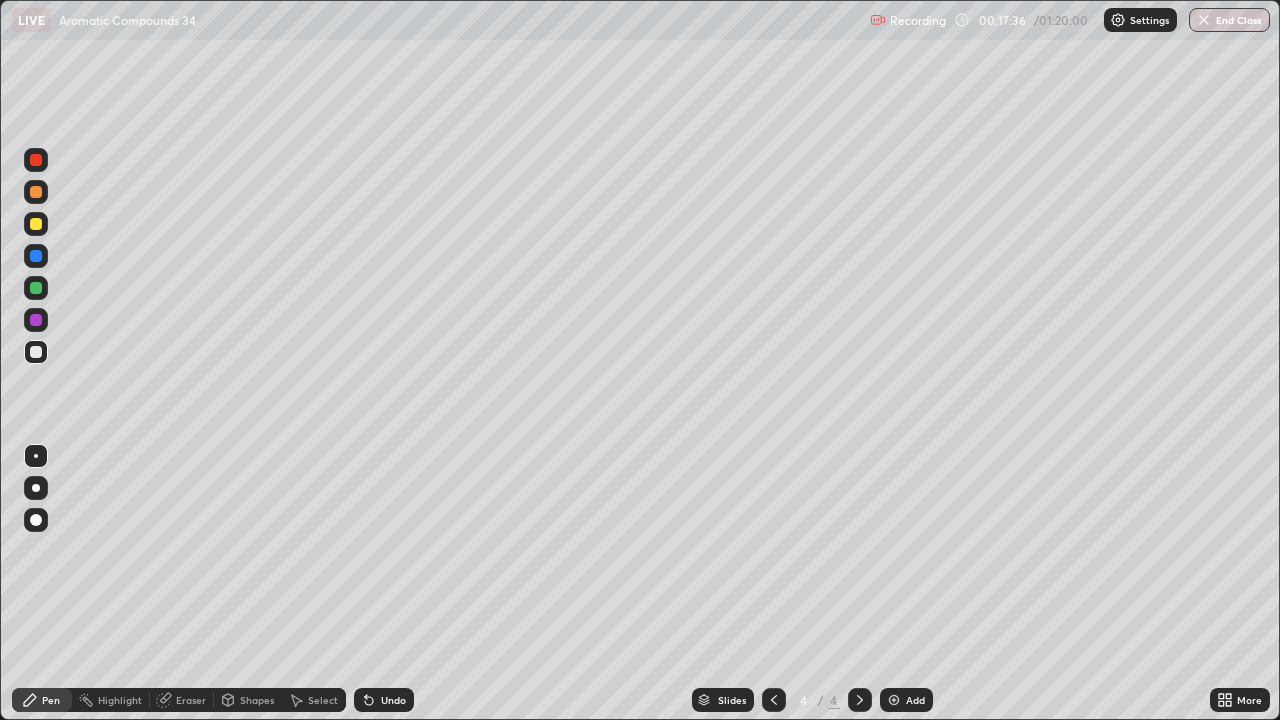 click on "Undo" at bounding box center [393, 700] 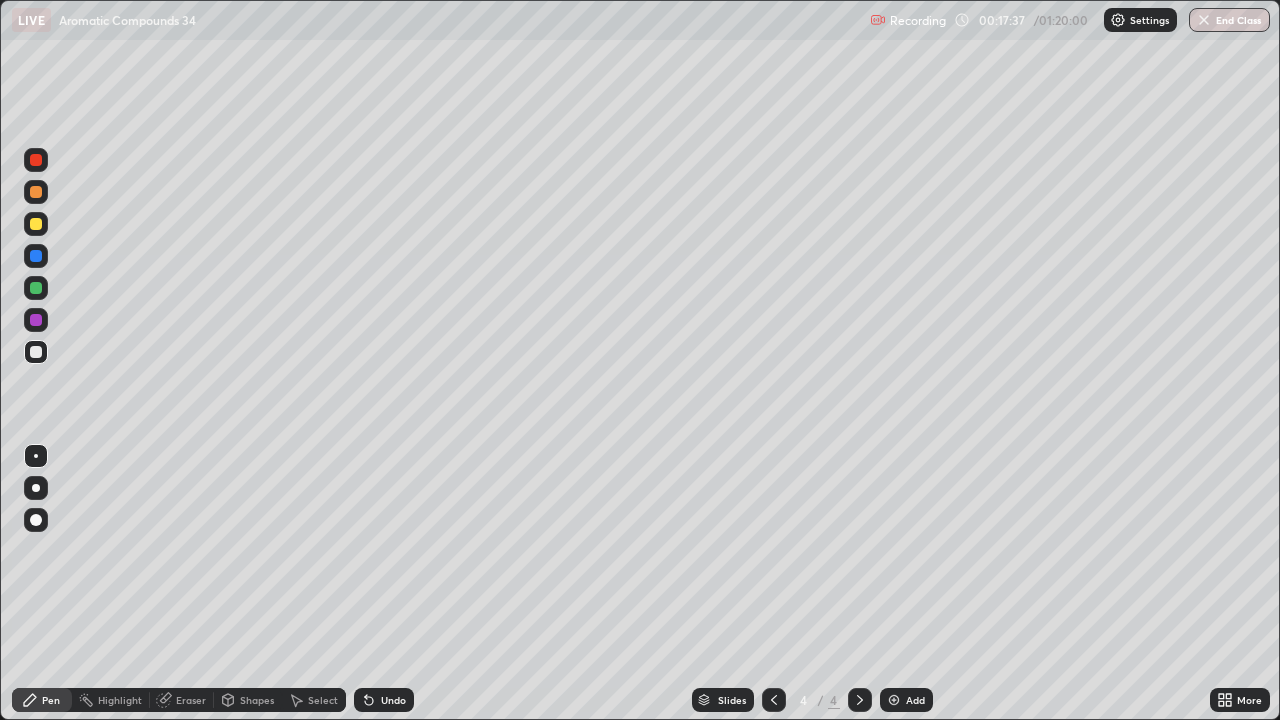 click 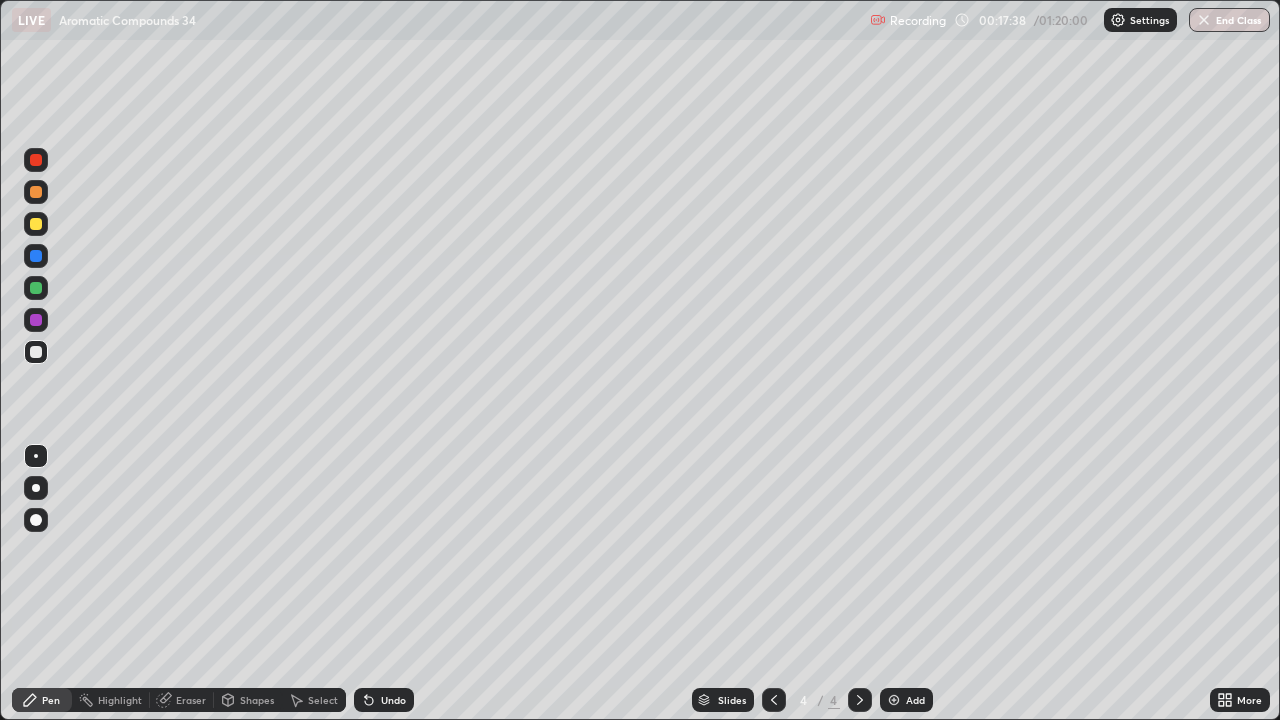 click 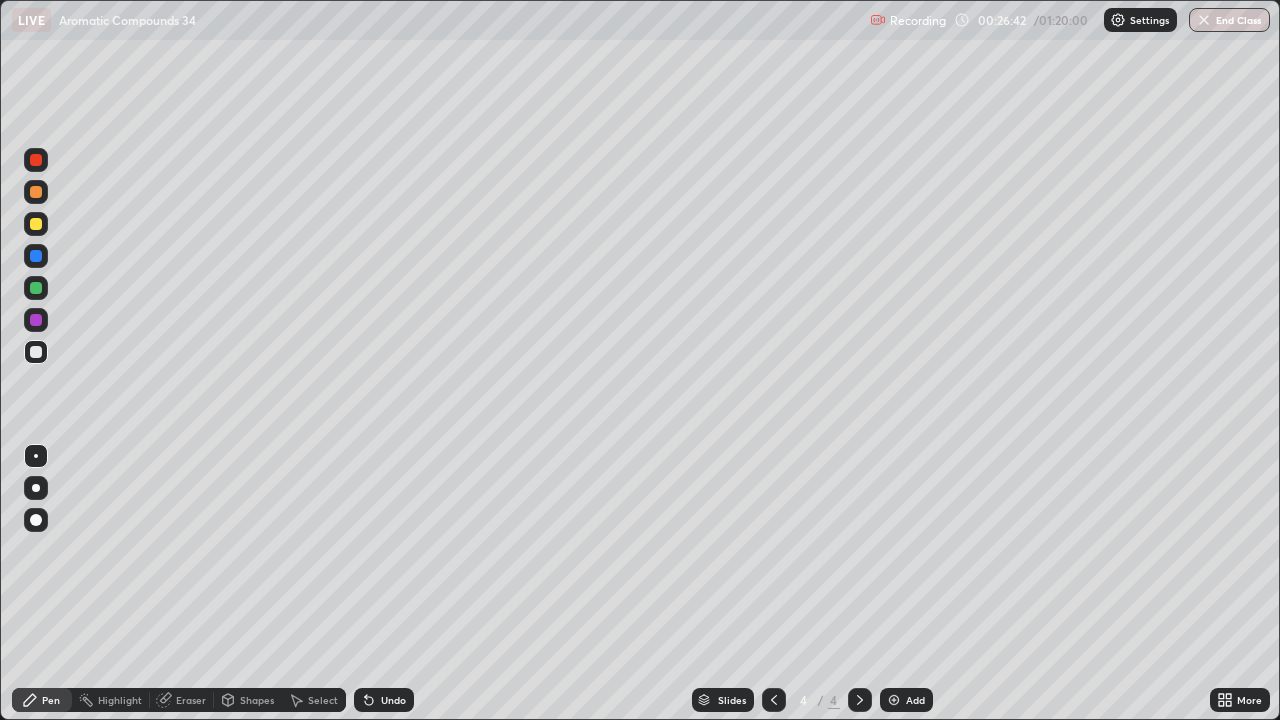 click on "Add" at bounding box center [906, 700] 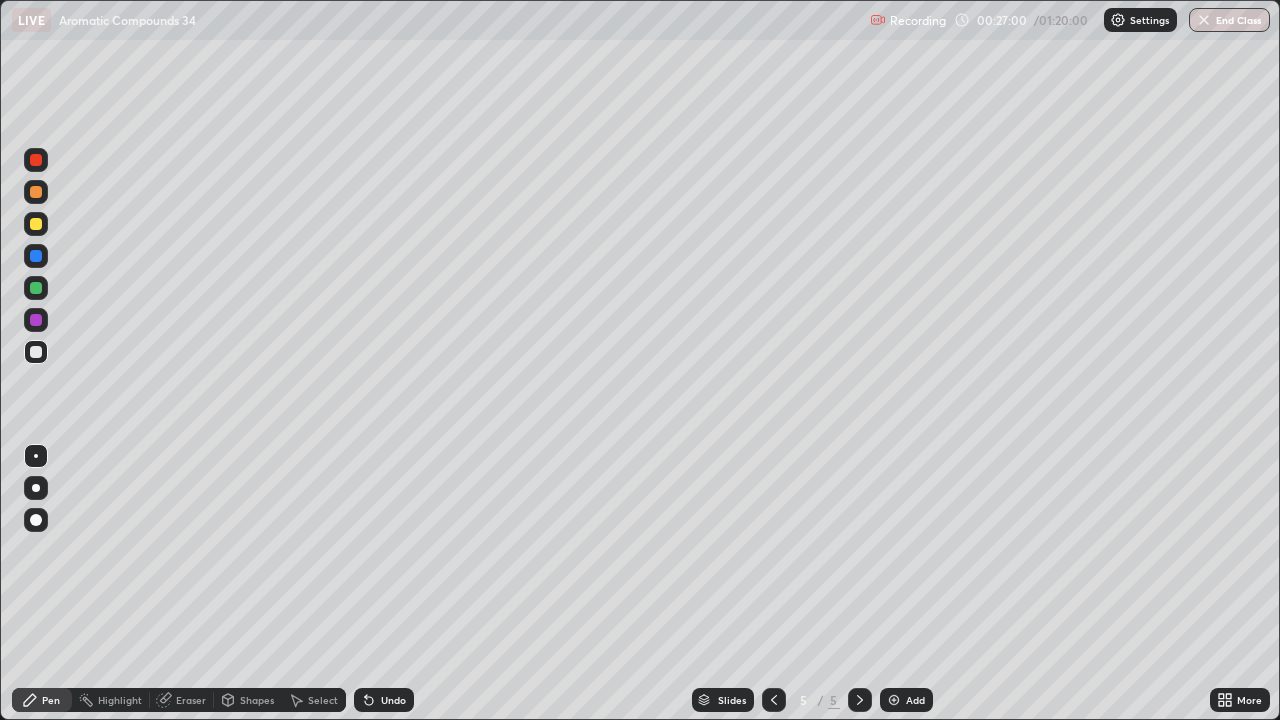 click on "Undo" at bounding box center (393, 700) 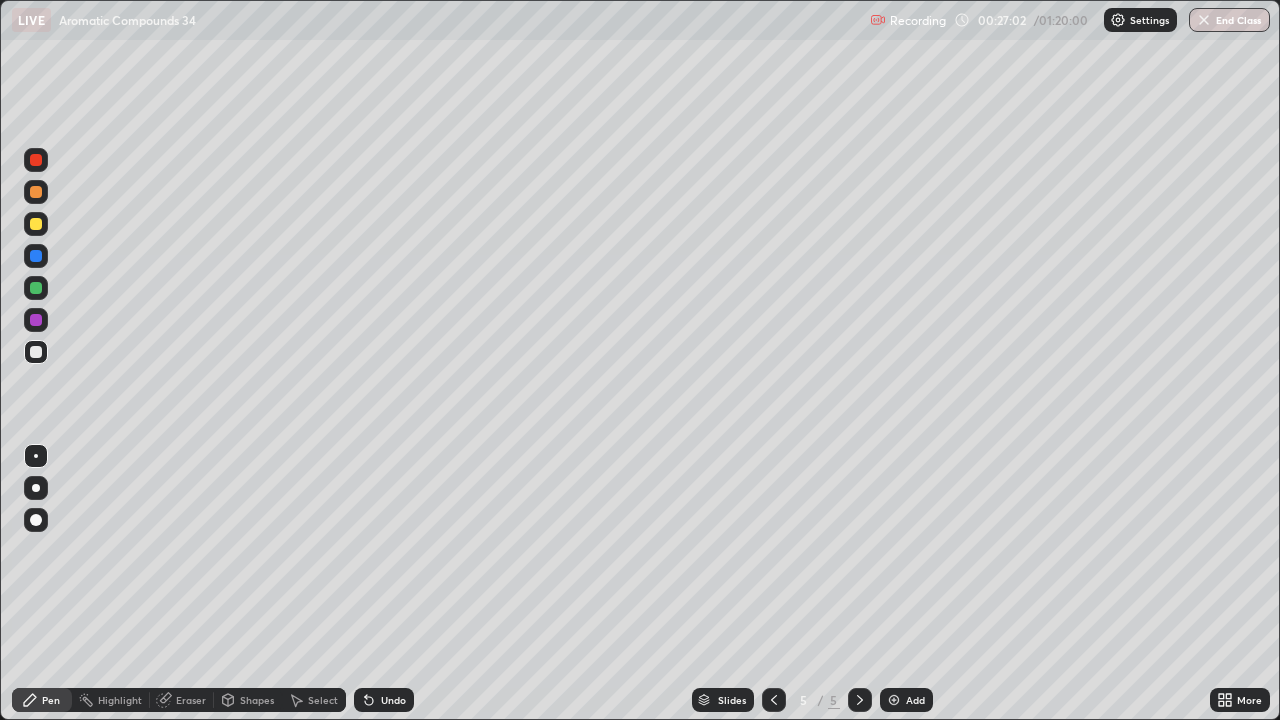 click on "Undo" at bounding box center [384, 700] 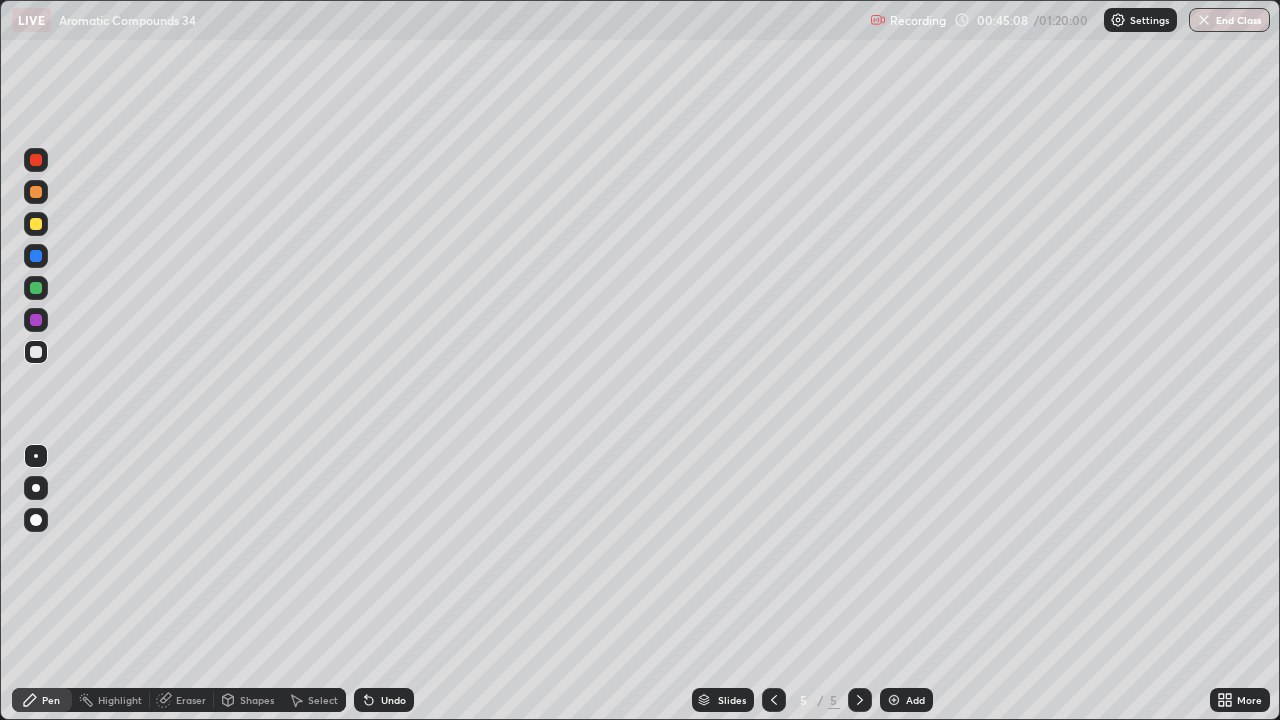 click on "Undo" at bounding box center (393, 700) 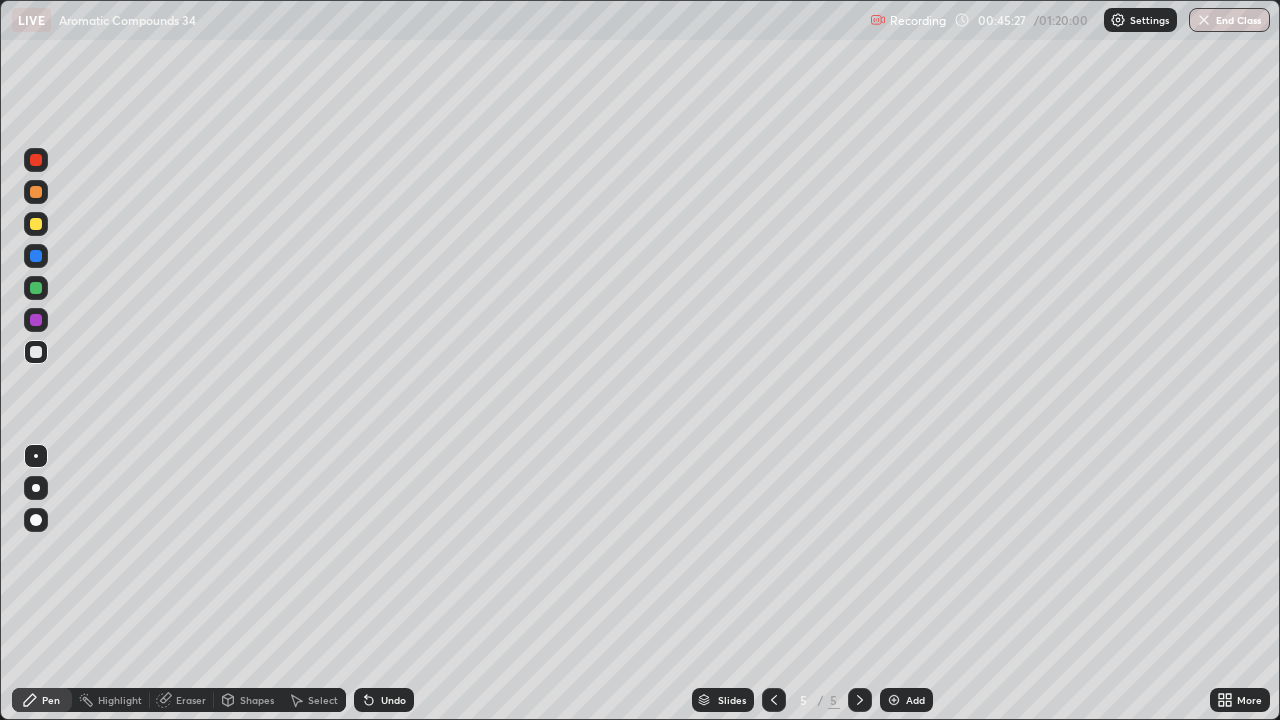 click on "Eraser" at bounding box center (191, 700) 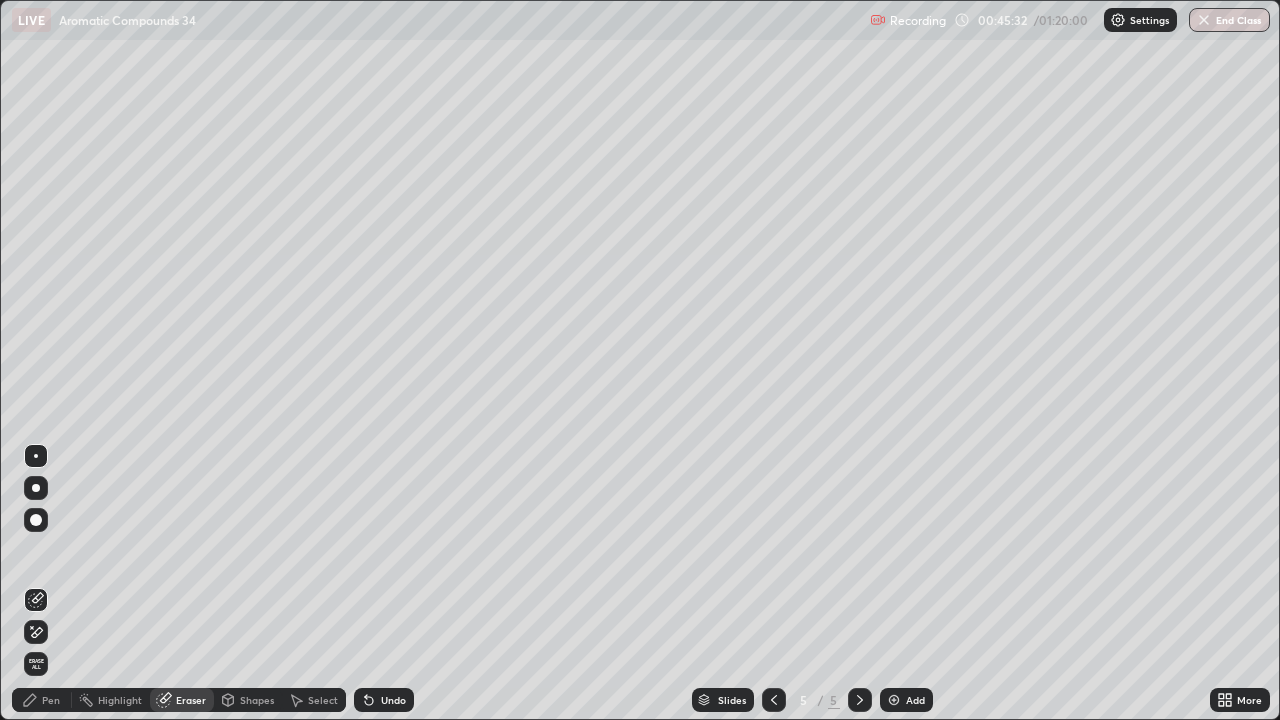 click on "Pen" at bounding box center (42, 700) 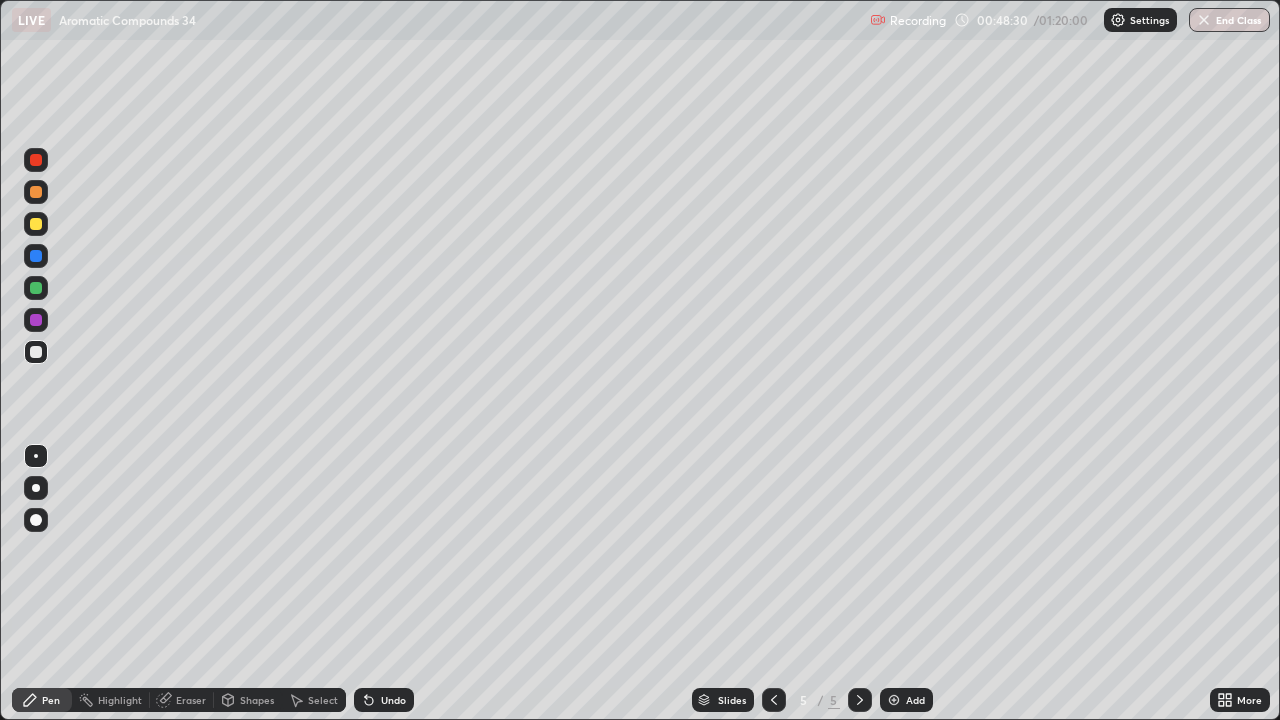 click on "Add" at bounding box center (915, 700) 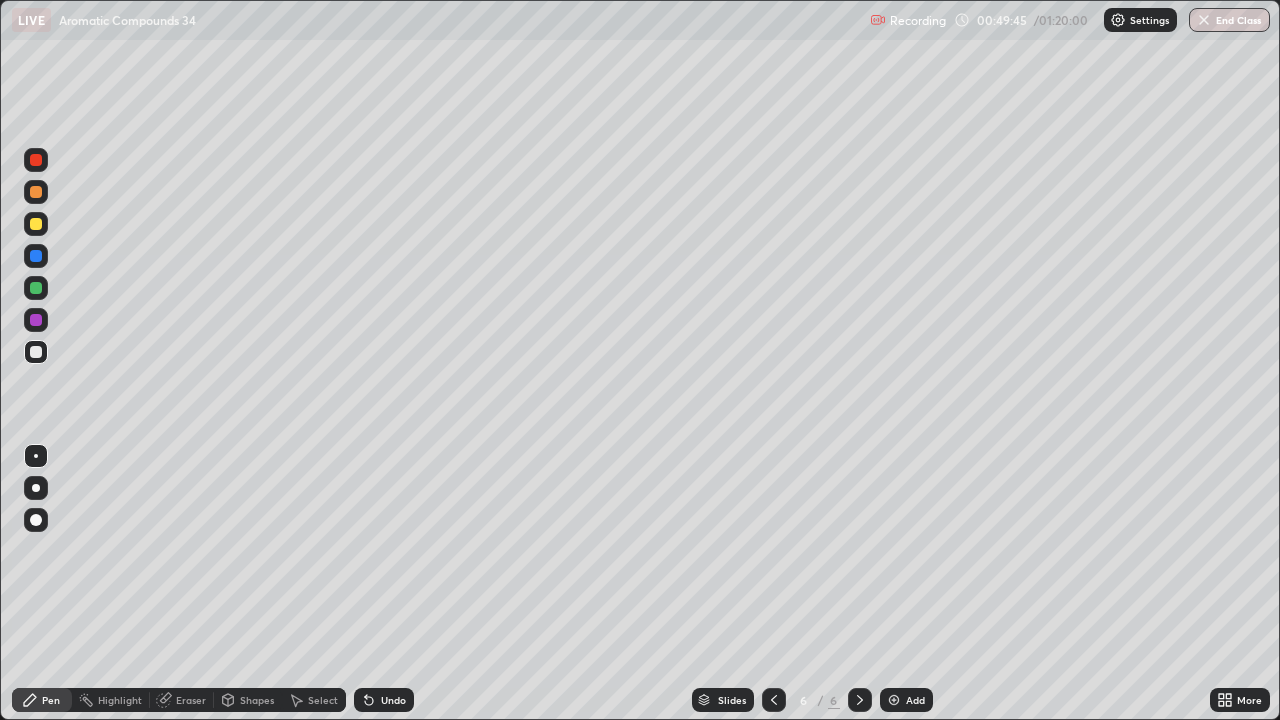 click on "Undo" at bounding box center [393, 700] 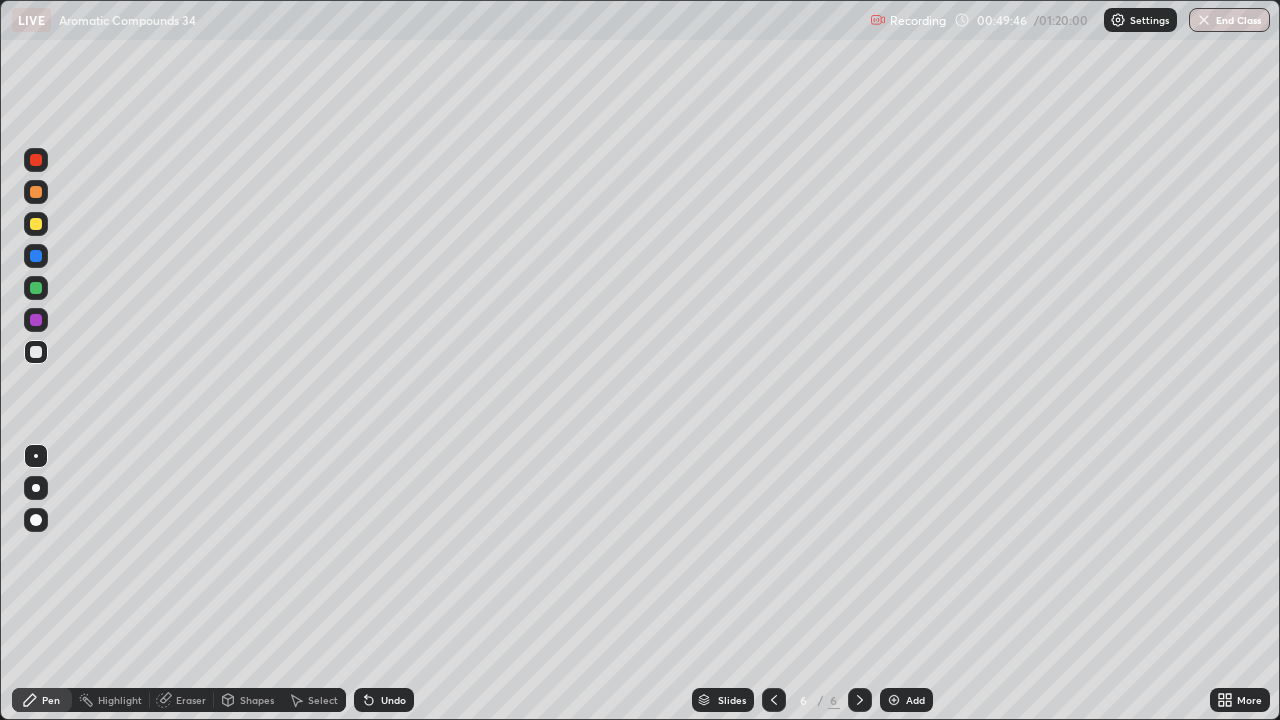 click on "Undo" at bounding box center (393, 700) 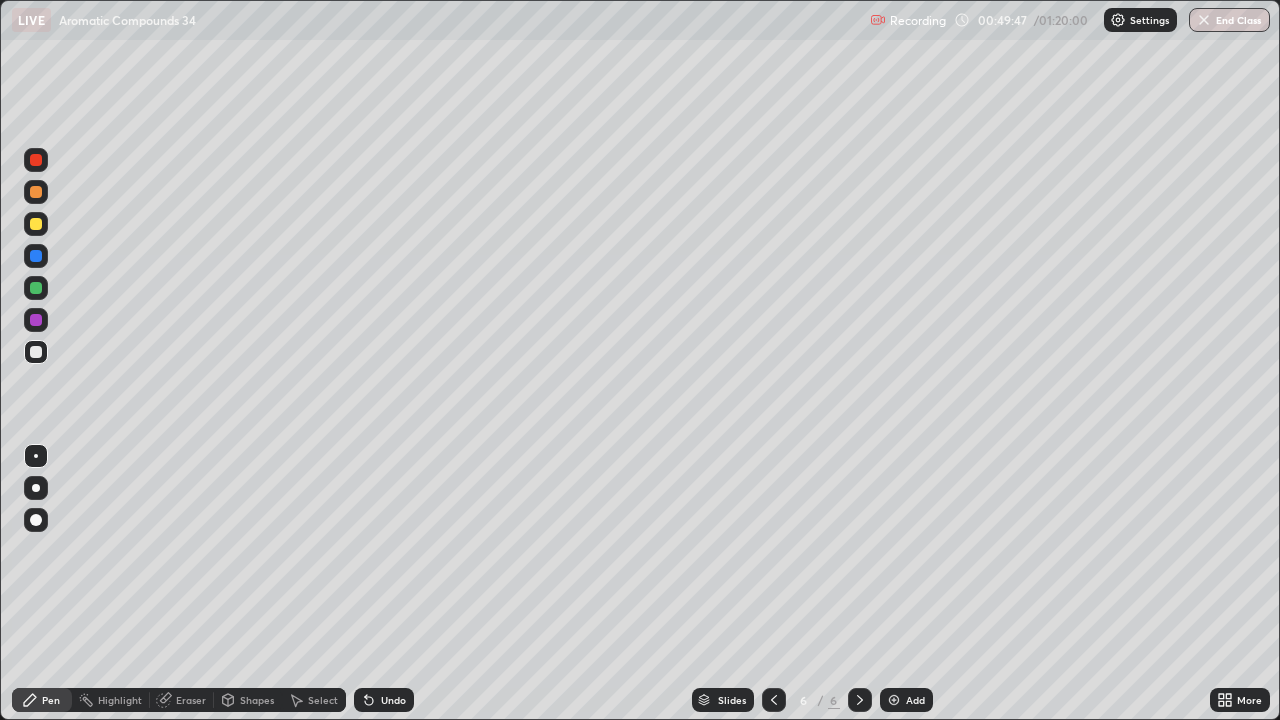 click on "Undo" at bounding box center (393, 700) 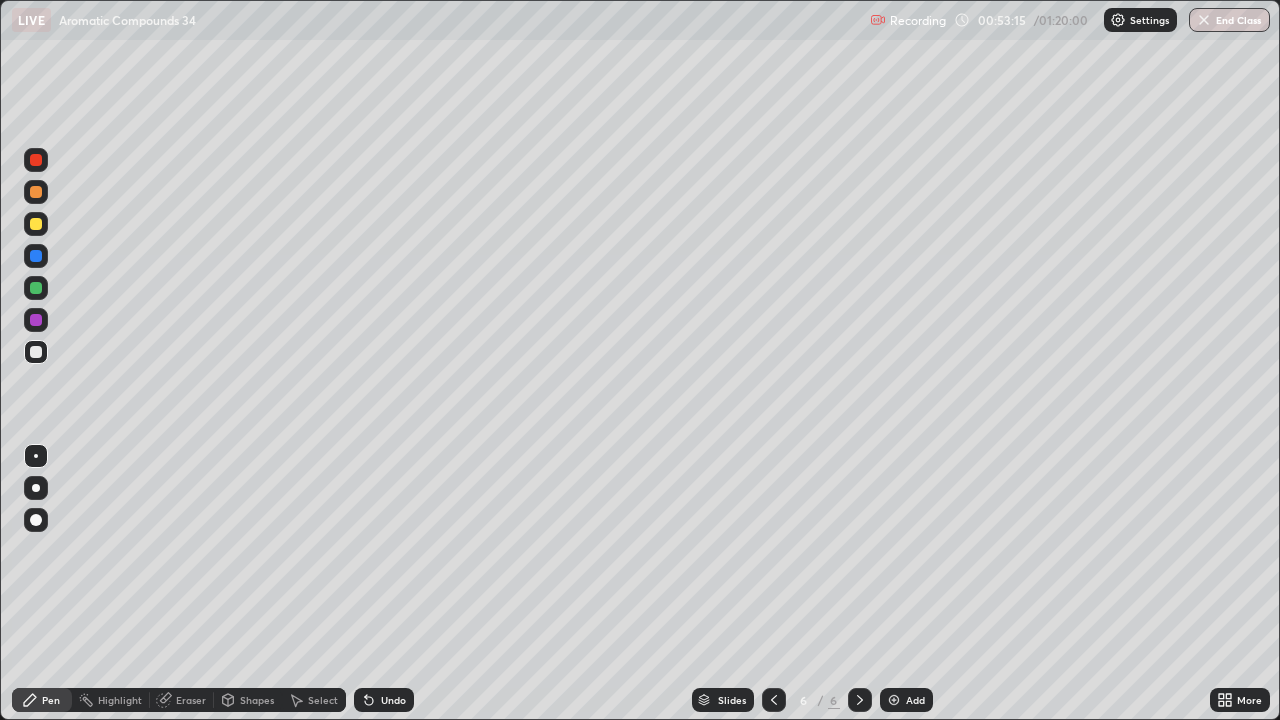 click on "Add" at bounding box center [915, 700] 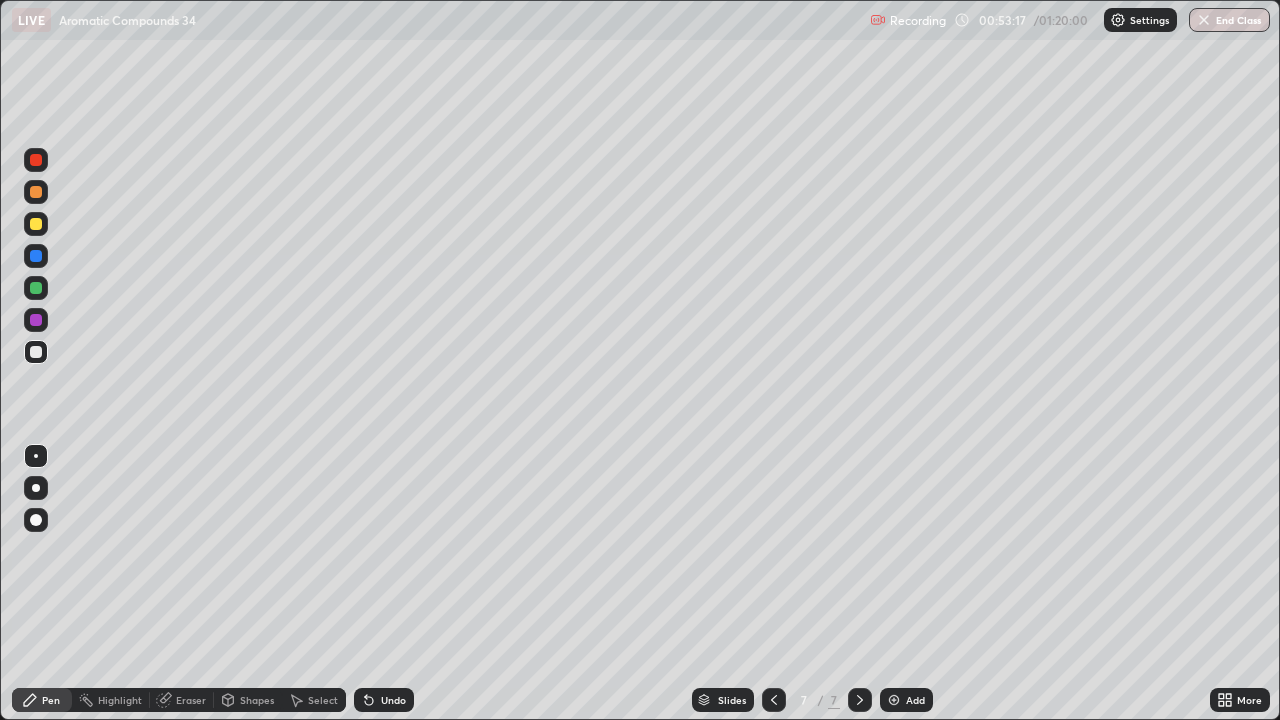 click at bounding box center [36, 224] 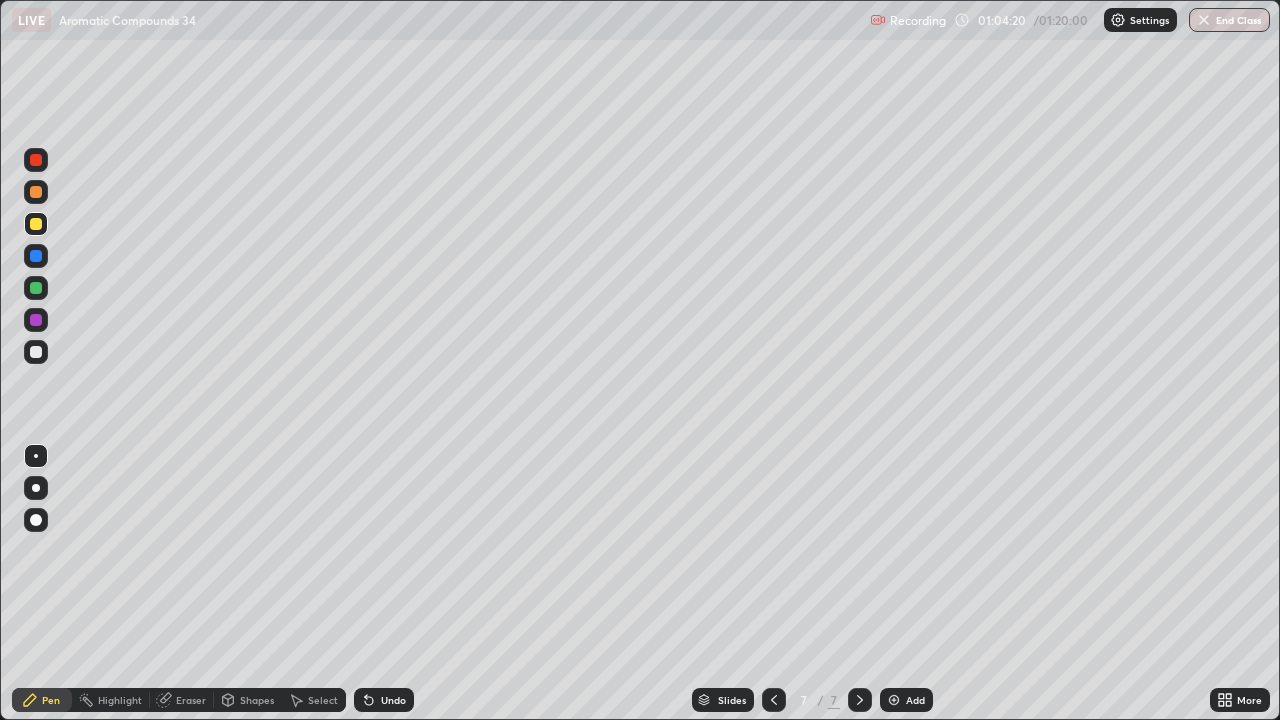 click on "Add" at bounding box center [915, 700] 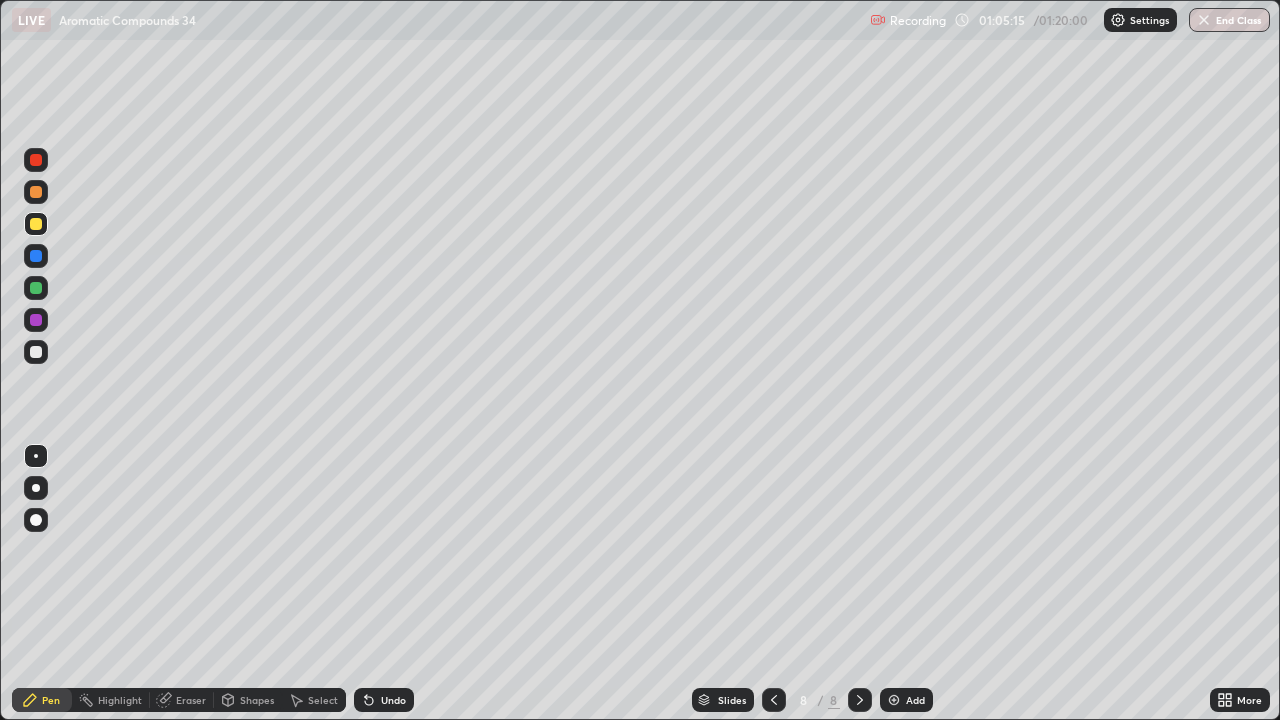 click at bounding box center [36, 352] 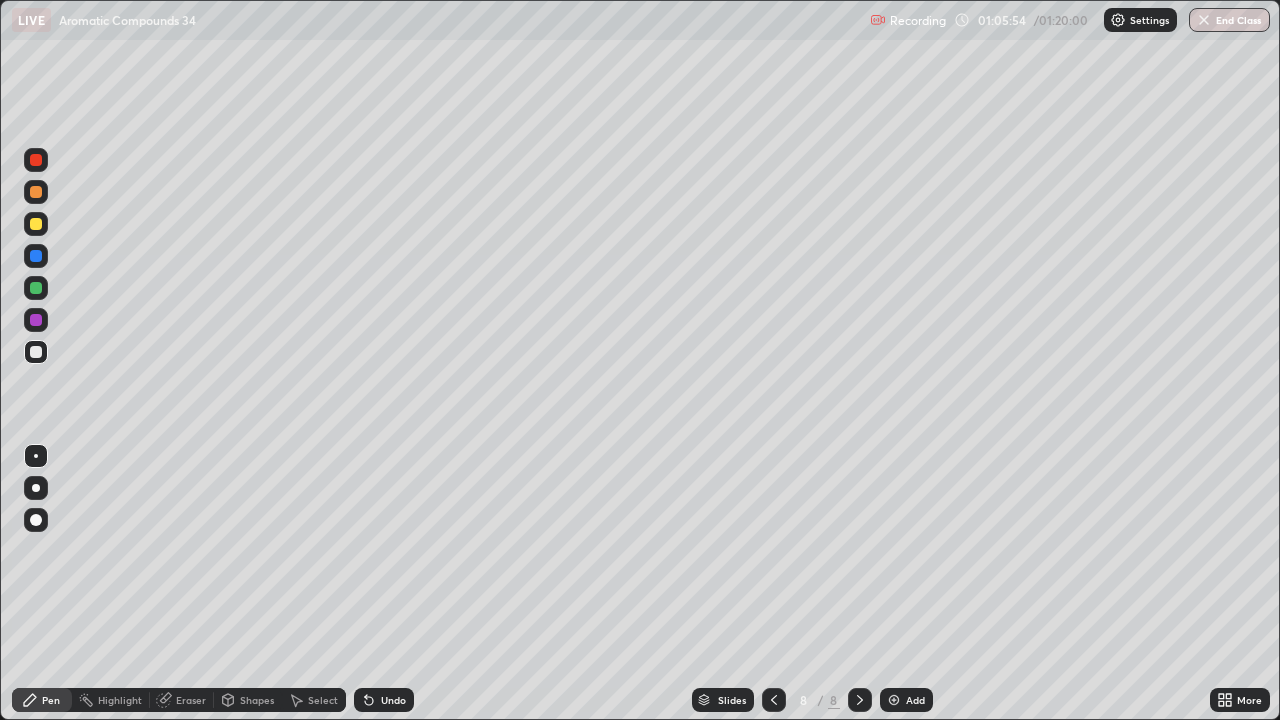 click at bounding box center [36, 352] 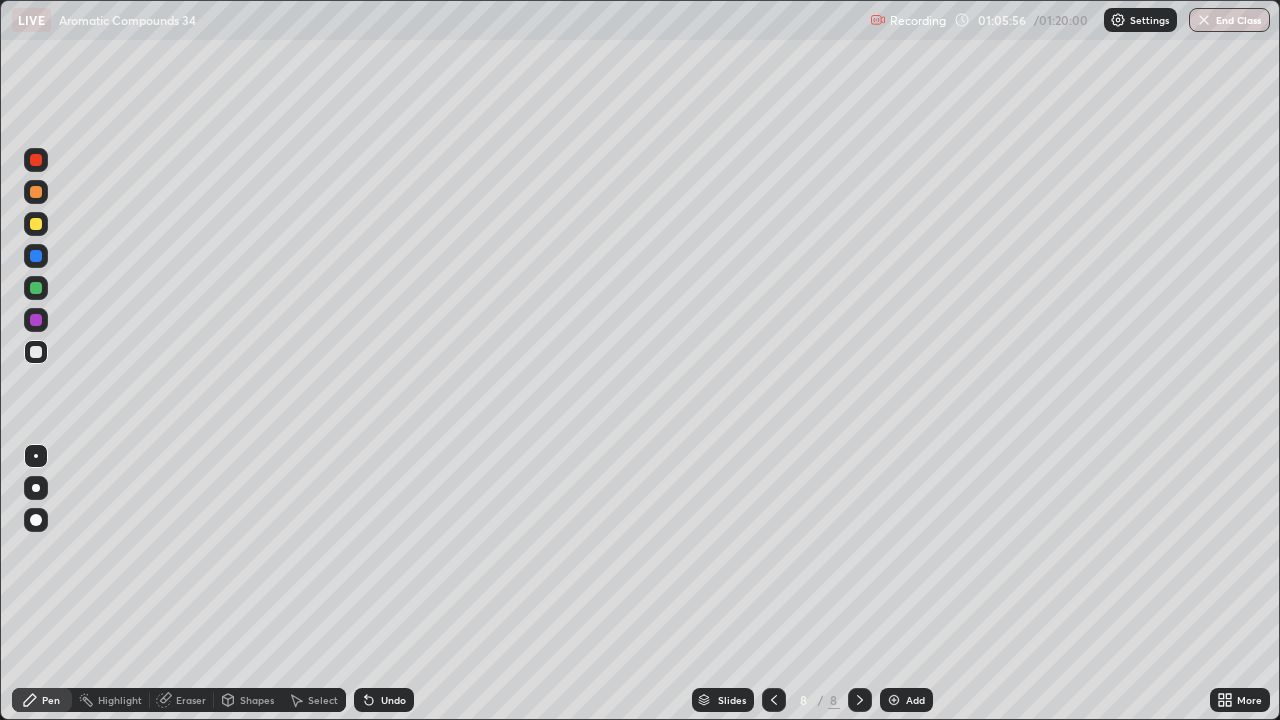 click on "Eraser" at bounding box center (191, 700) 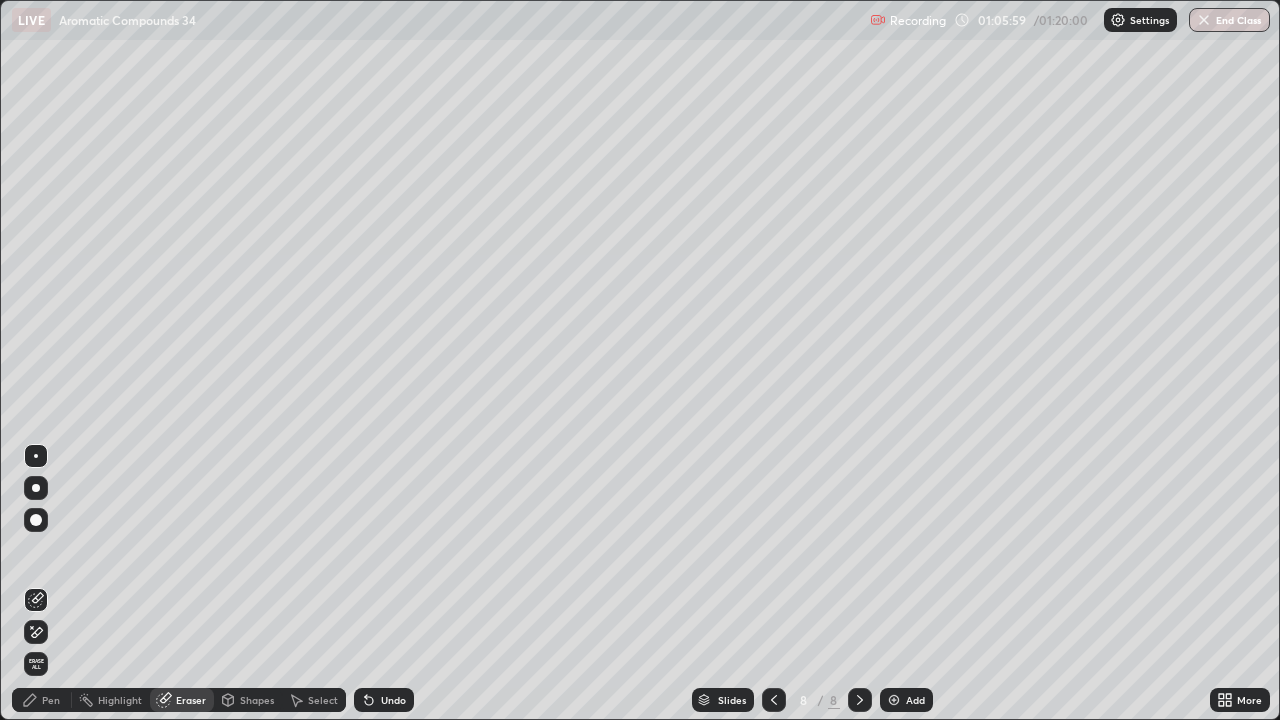 click on "Pen" at bounding box center [51, 700] 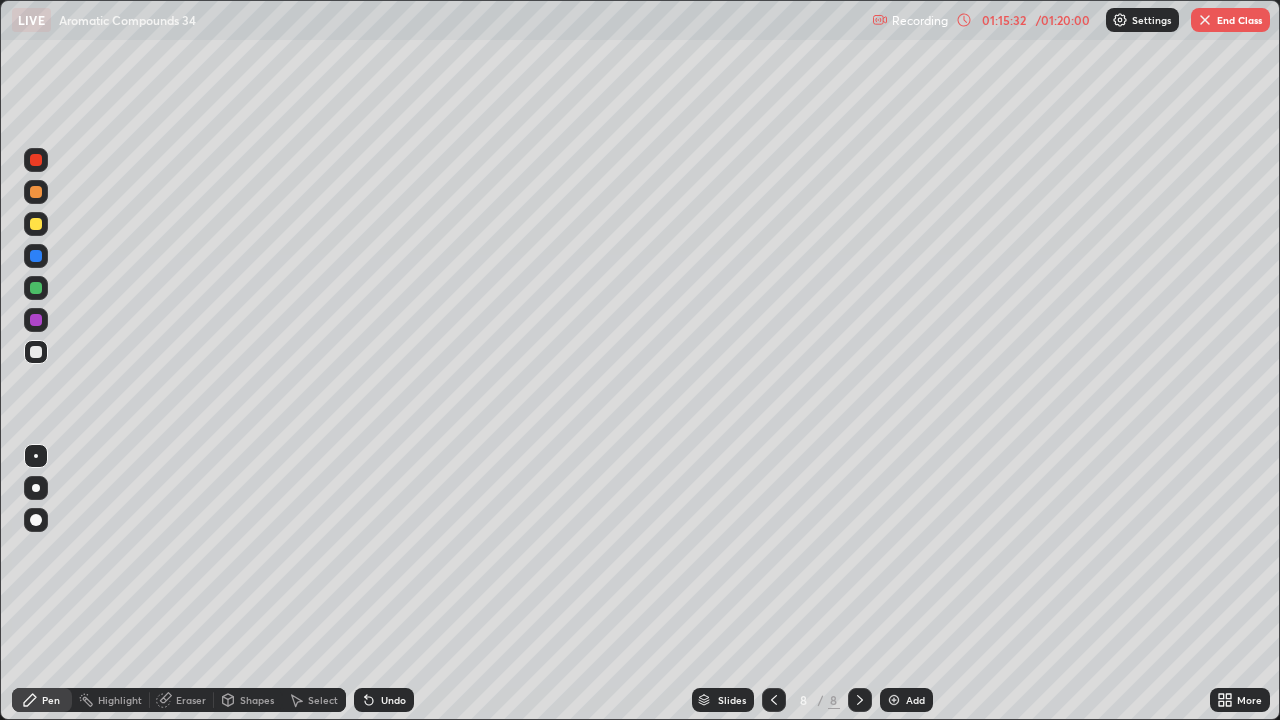 click at bounding box center (36, 520) 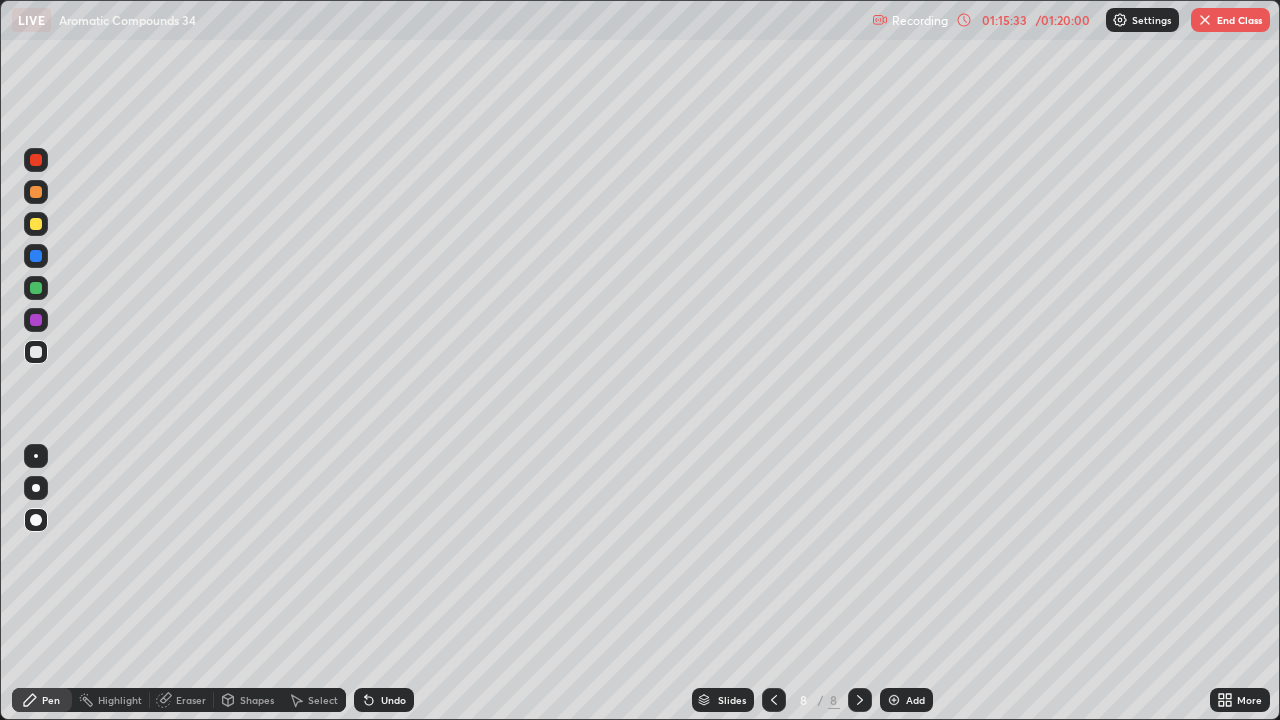 click at bounding box center (36, 320) 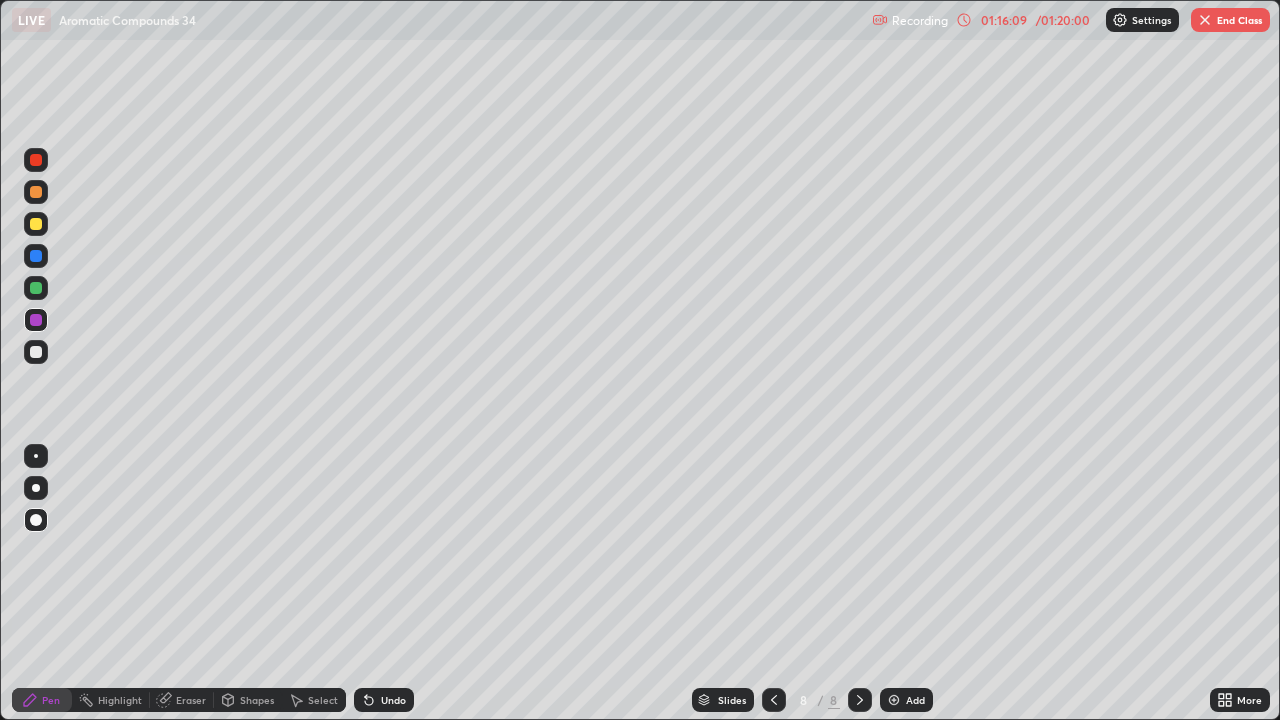 click on "End Class" at bounding box center (1230, 20) 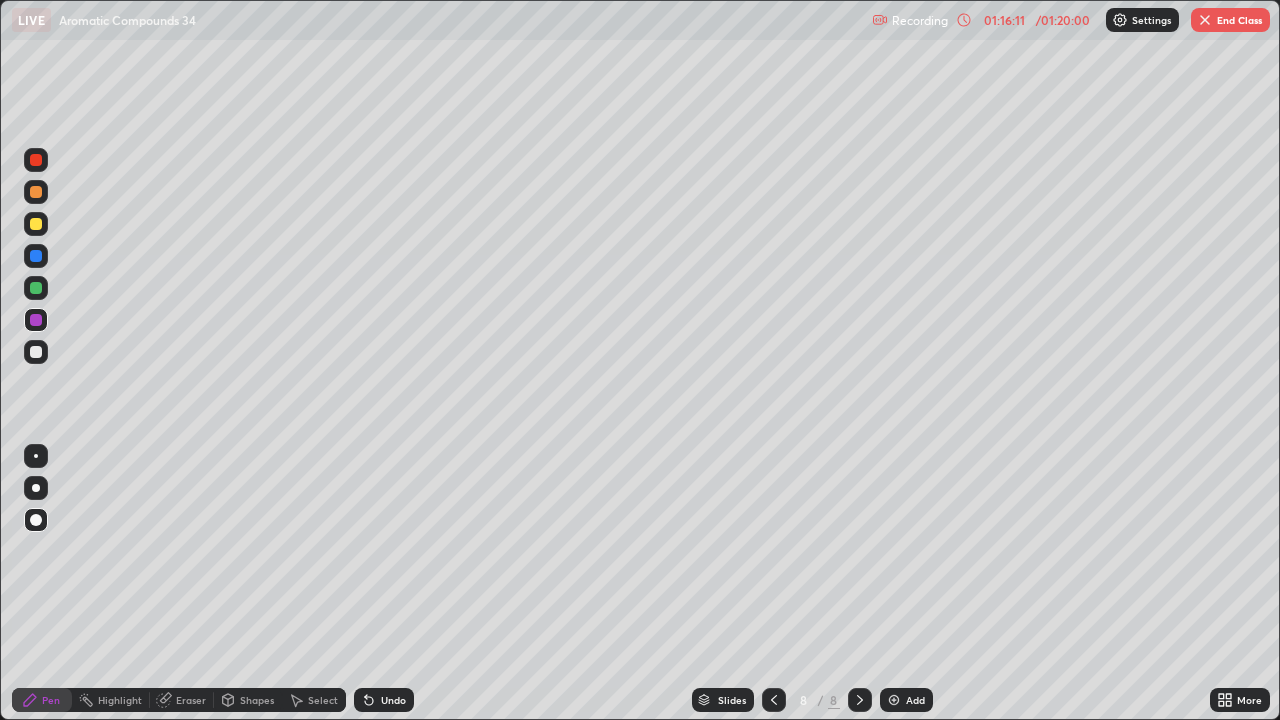 click on "End Class" at bounding box center (1230, 20) 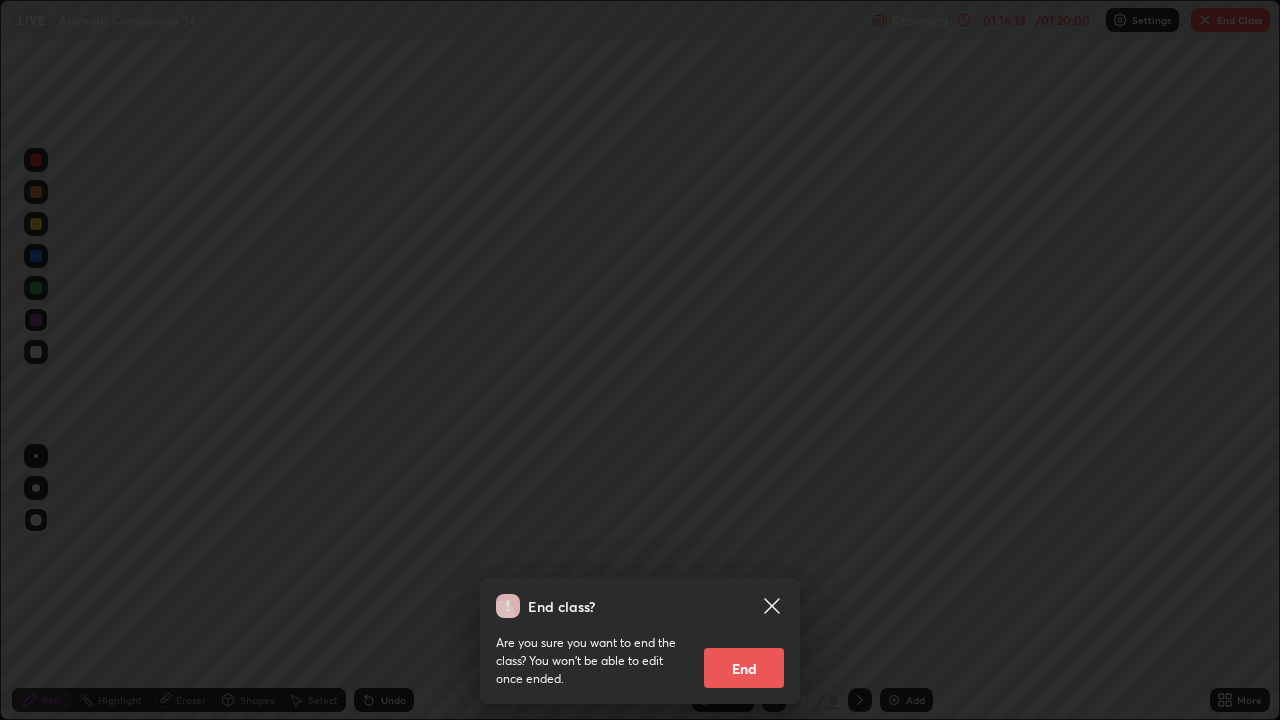 click on "End" at bounding box center [744, 668] 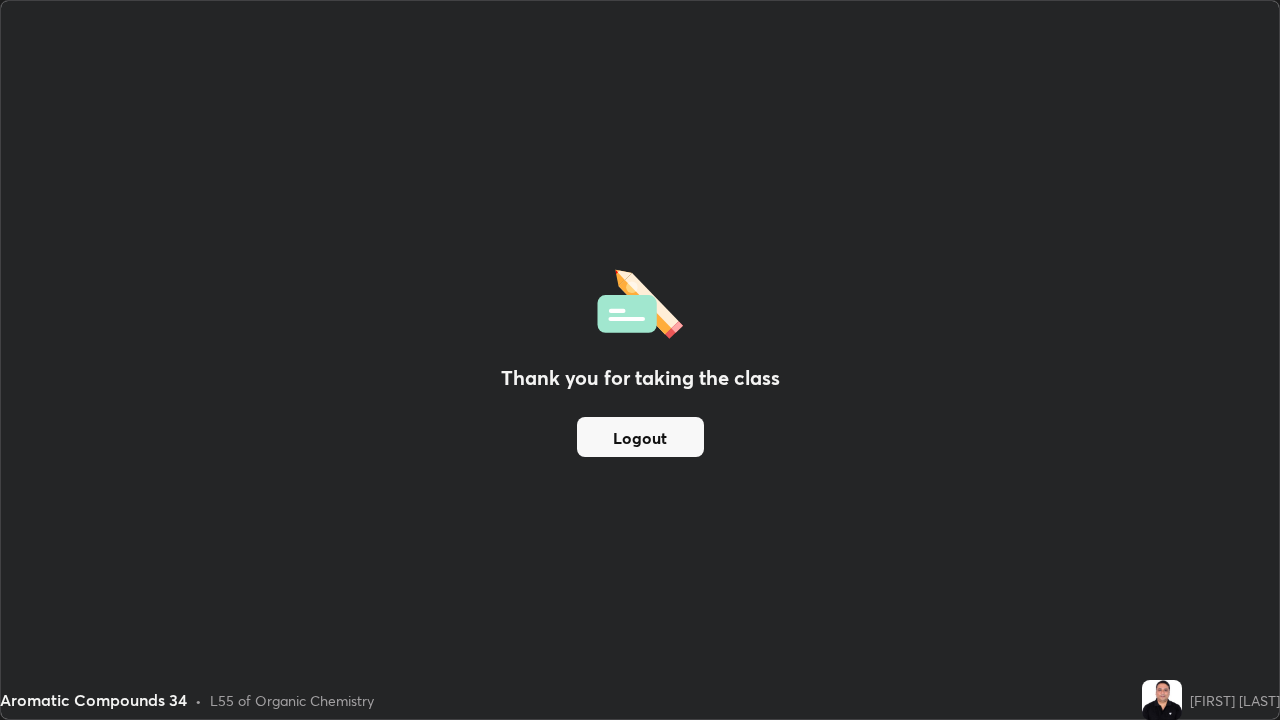 click on "Logout" at bounding box center [640, 437] 